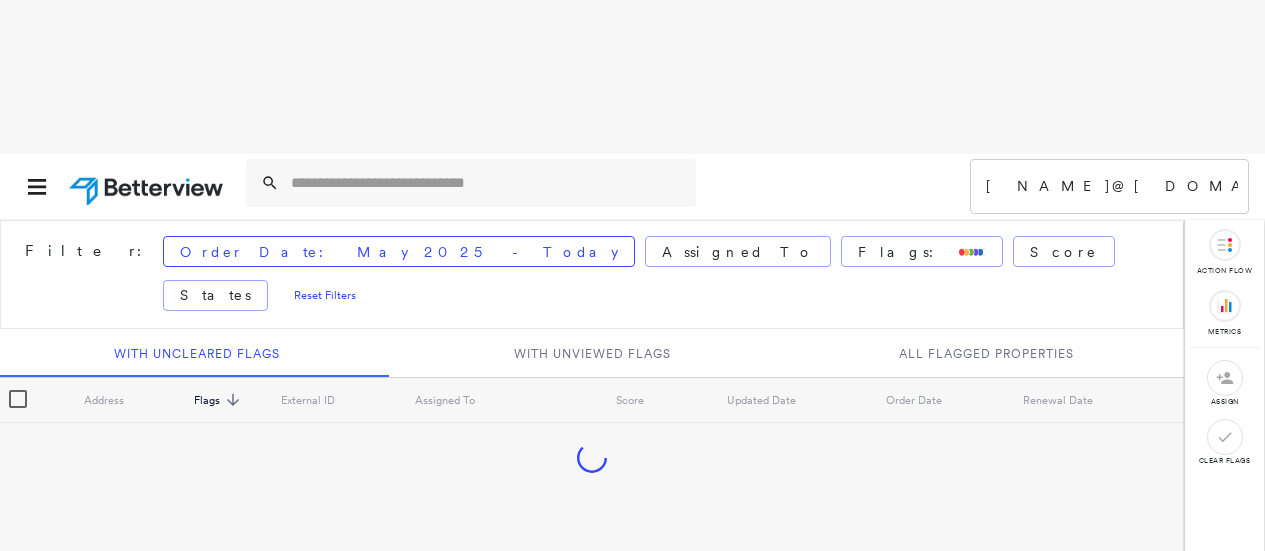 scroll, scrollTop: 0, scrollLeft: 0, axis: both 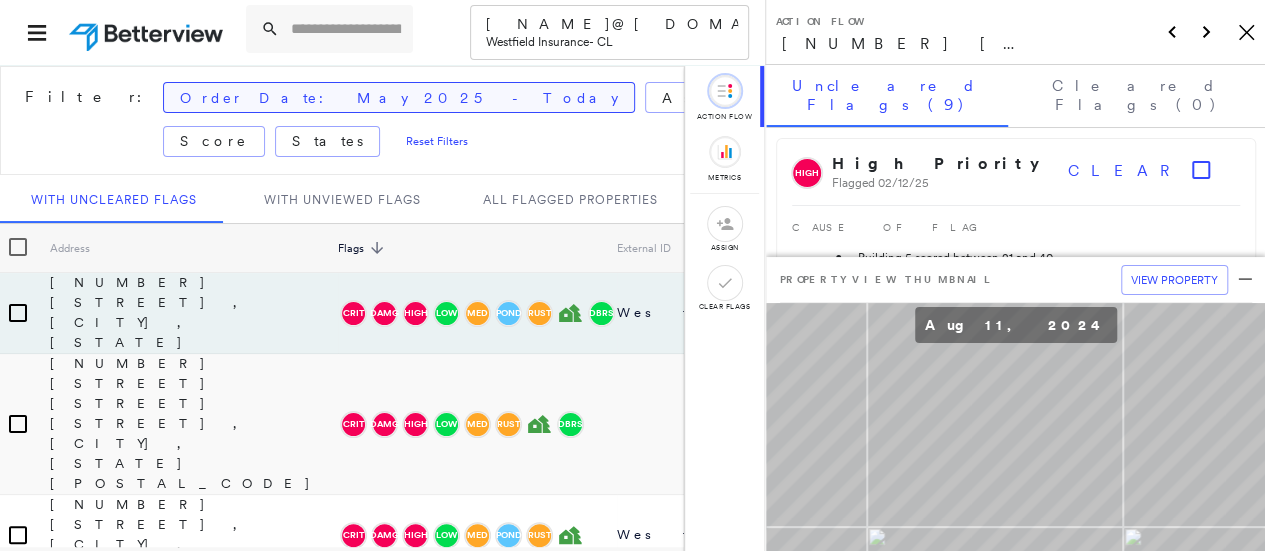 click on "Order Date: May 2025 - Today" at bounding box center [399, 98] 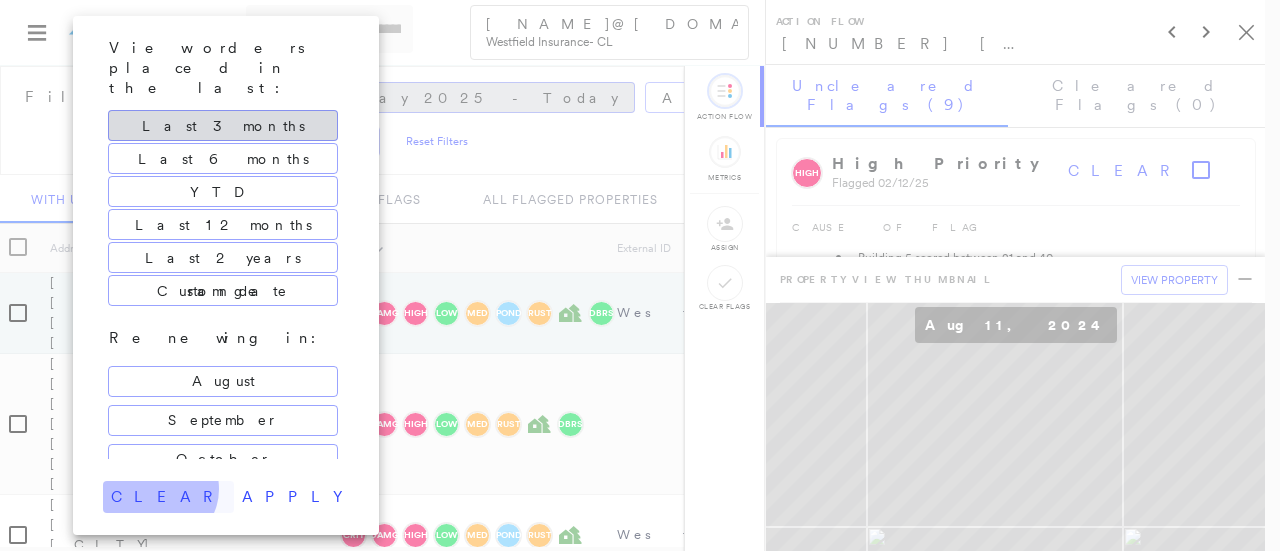 click on "clear" at bounding box center [168, 497] 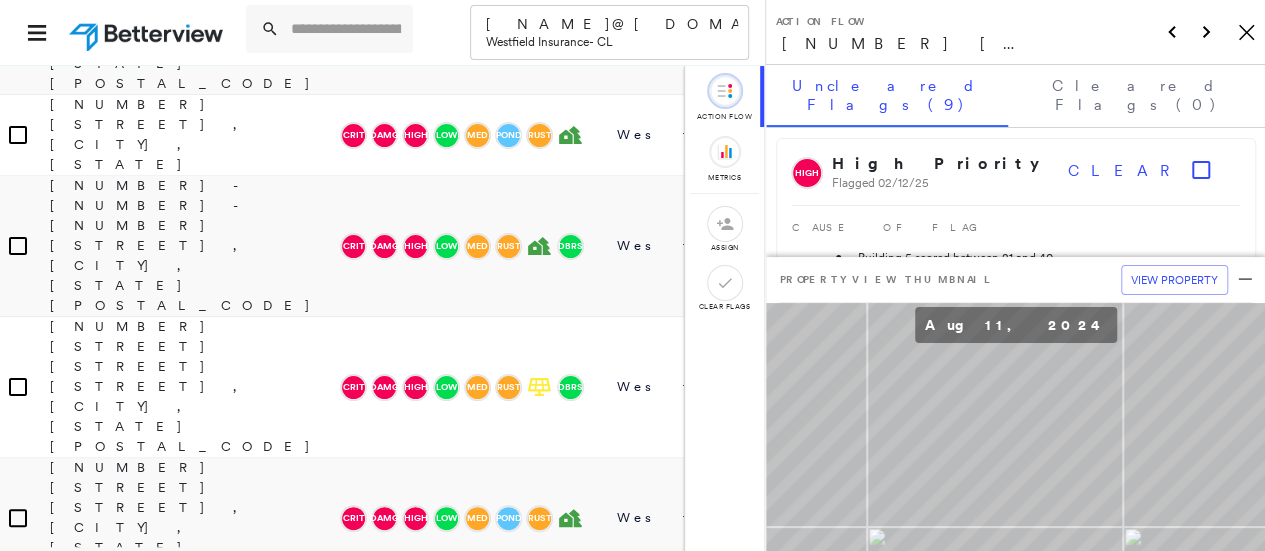 scroll, scrollTop: 500, scrollLeft: 0, axis: vertical 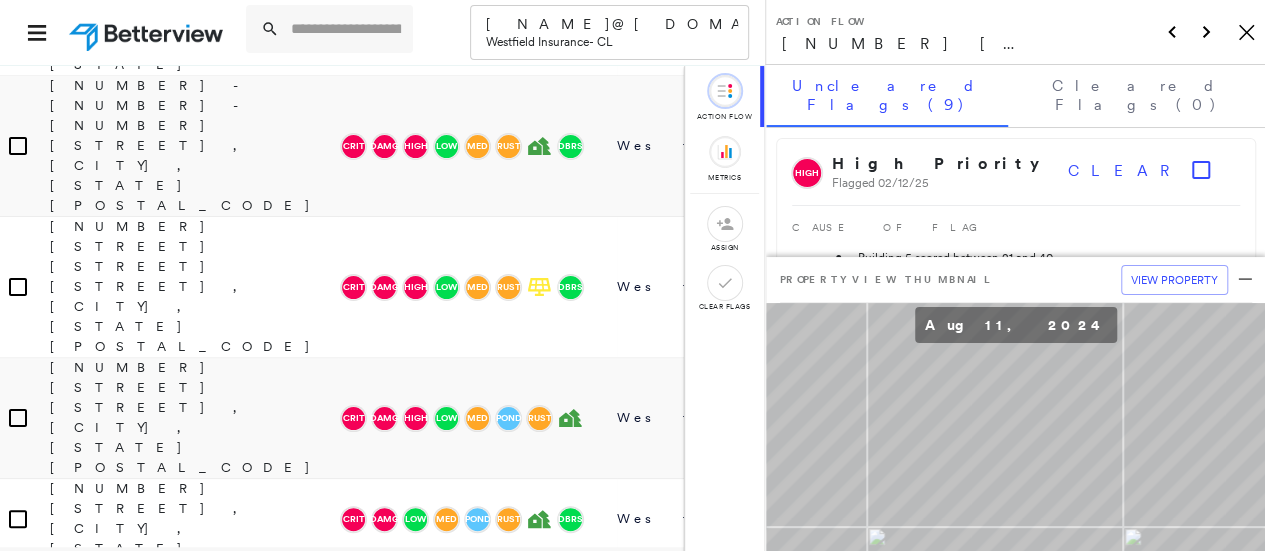 click on "621 CENTRAL AVE E, EDGEWATER, MD 21037" at bounding box center (149, 1467) 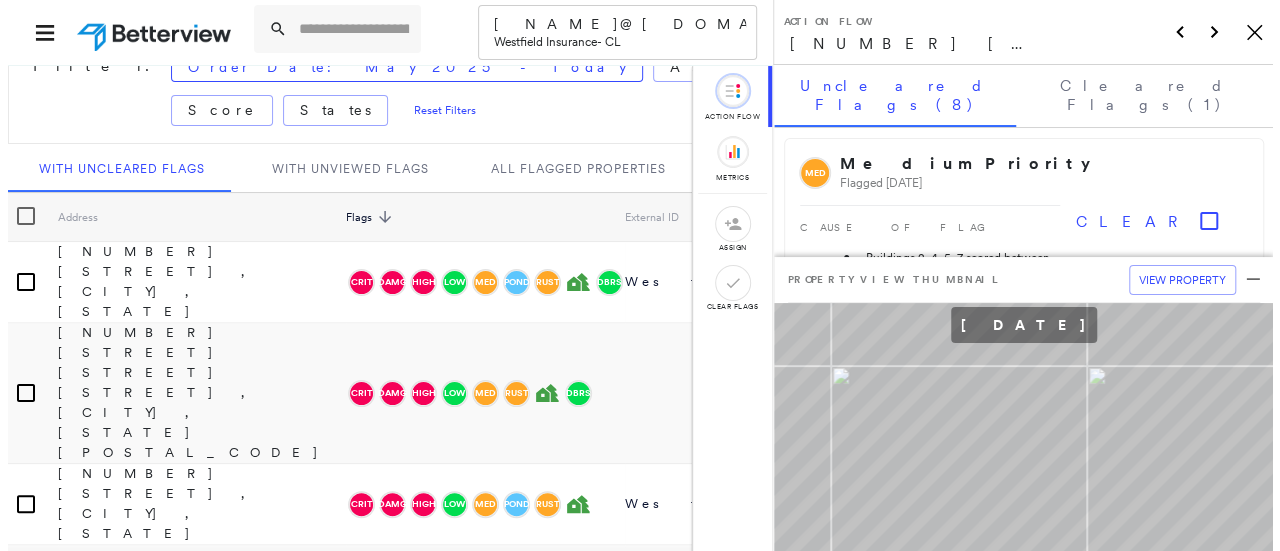 scroll, scrollTop: 0, scrollLeft: 0, axis: both 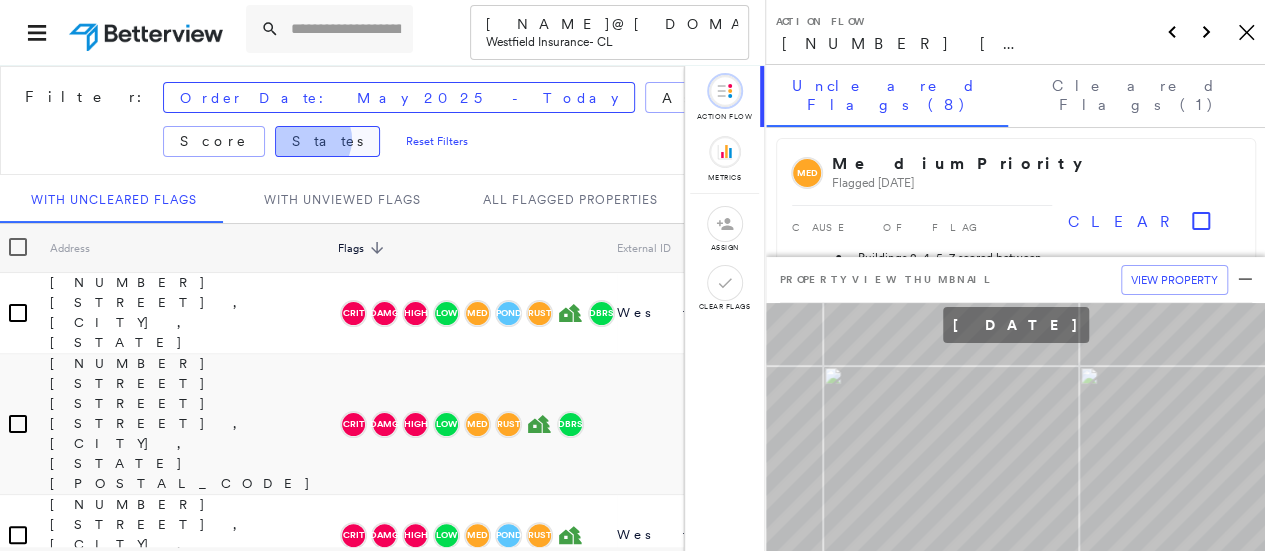click on "States" at bounding box center (327, 141) 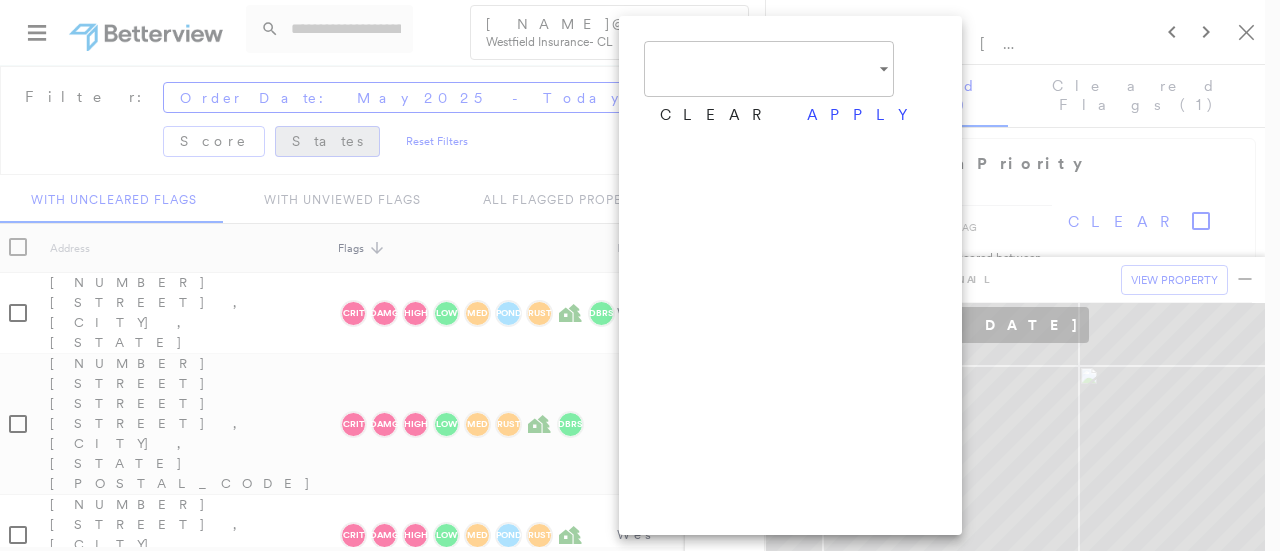 click at bounding box center [640, 275] 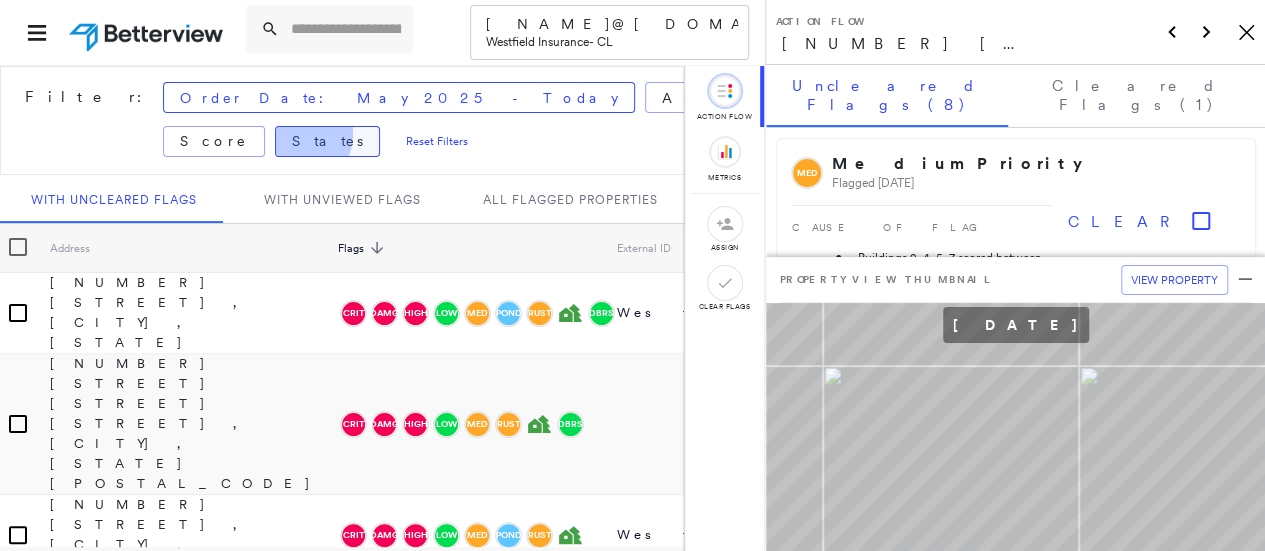 click on "States" at bounding box center [327, 141] 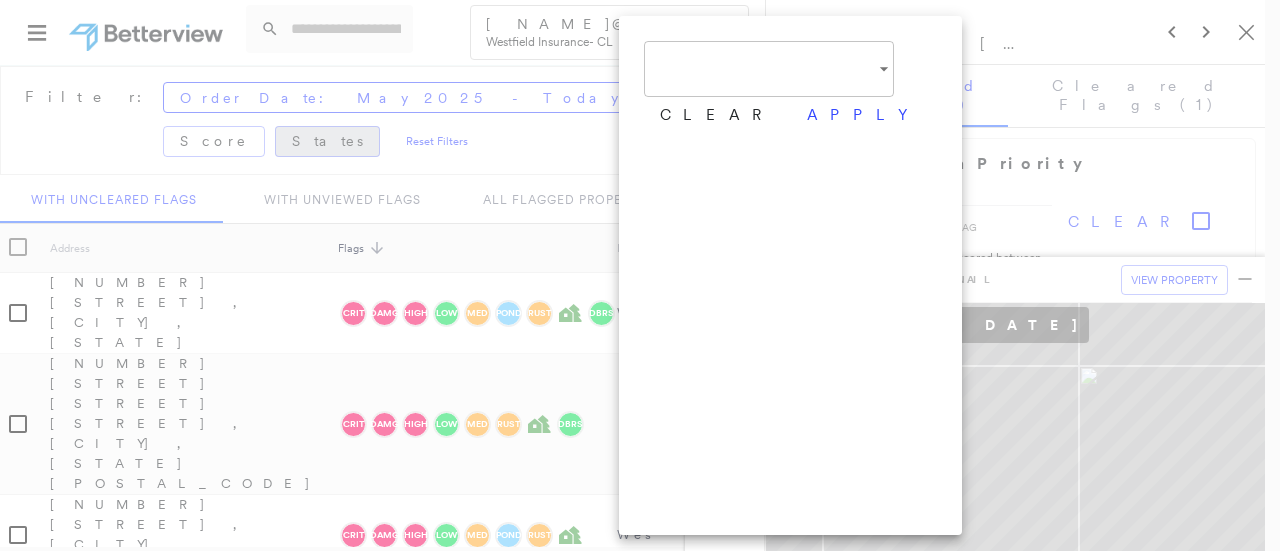 click on "Tower DawneMozena@Westfieldgrp.com Westfield Insurance  -   CL Filter: Order Date: May 2025 - Today Assigned To Flags: Score States Reset Filters With Uncleared Flags With Unviewed Flags All Flagged Properties Address Flags sorted descending External ID Assigned To Score Updated Date Order Date Renewal Date 68090 HAMMOND RD, SAINT CLAIRSVILLE, OH 43950 CRIT DAMG High Low Med POND RUST DBRS Westfield - 11-97 02/12/25 07/15/2025 05/03/26 2043  Springhill Furnace Rd, Smithfield, PA 15478 CRIT DAMG High Low Med RUST DBRS - 0-98 07/31/25 07/31/2025 - 530 QUAIL CT, MECHANICSBURG, PA 17050 CRIT DAMG High Low Med POND RUST Westfield - 10-98 03/26/25 07/17/2025 02/22/26 4440-42-44-46 Countryside, Poplar Grove, IL 61065 CRIT DAMG High Low Med RUST DBRS Westfield - 11-98 07/17/25 07/17/2025 05/09/26 212 PASEO DEL CANON E, TAOS, NM 87571 CRIT DAMG High Low Med RUST DBRS Westfield - 9-99 02/12/25 07/17/2025 08/15/25 2500 Lakeshore Blvd, Ypsilanti, MI 48198 CRIT DAMG High Low Med POND RUST Westfield - 6-98 07/17/25 CRIT -" at bounding box center (640, 275) 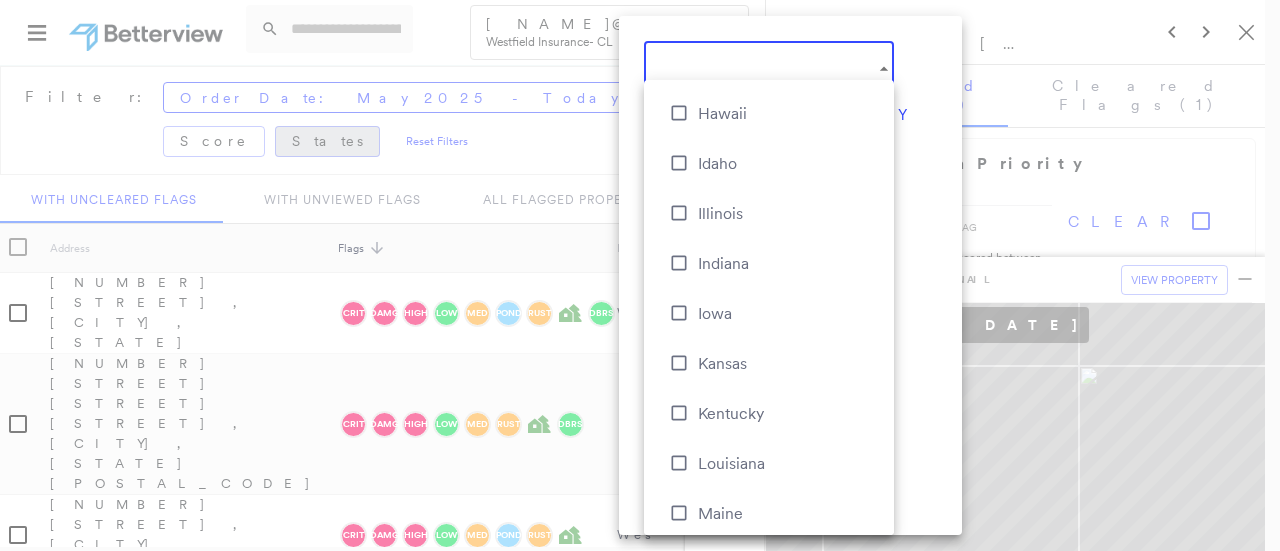 scroll, scrollTop: 700, scrollLeft: 0, axis: vertical 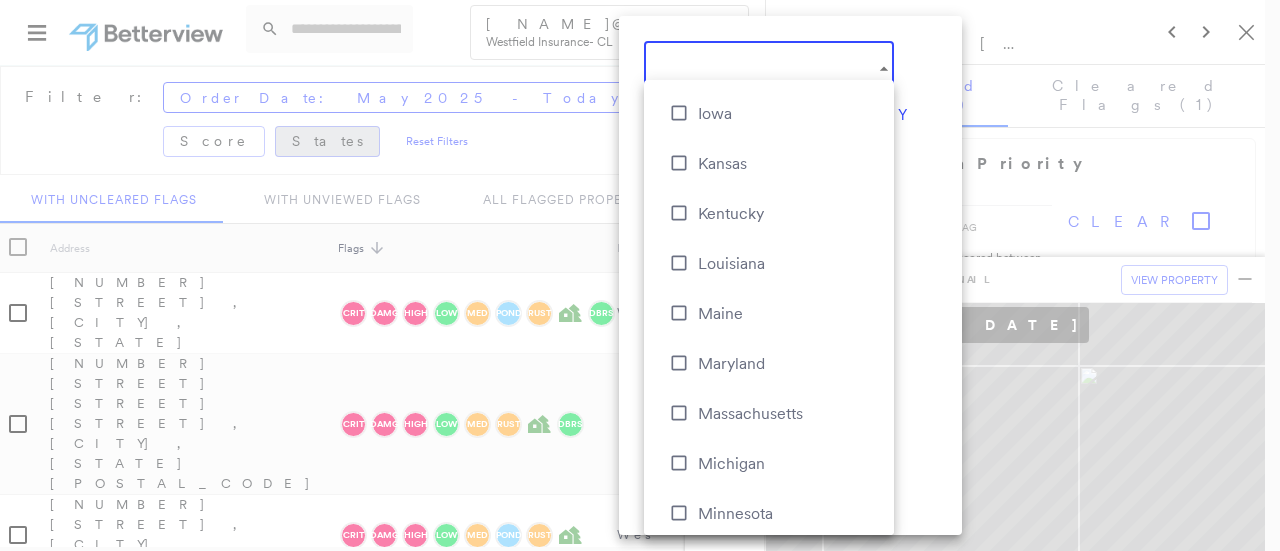 type on "**********" 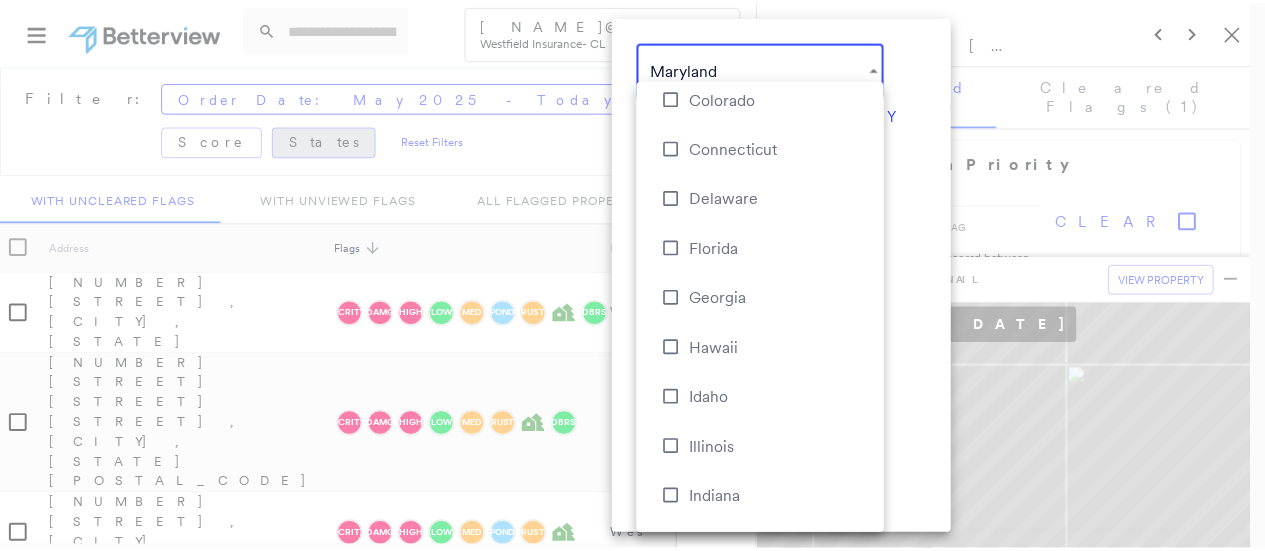 scroll, scrollTop: 0, scrollLeft: 0, axis: both 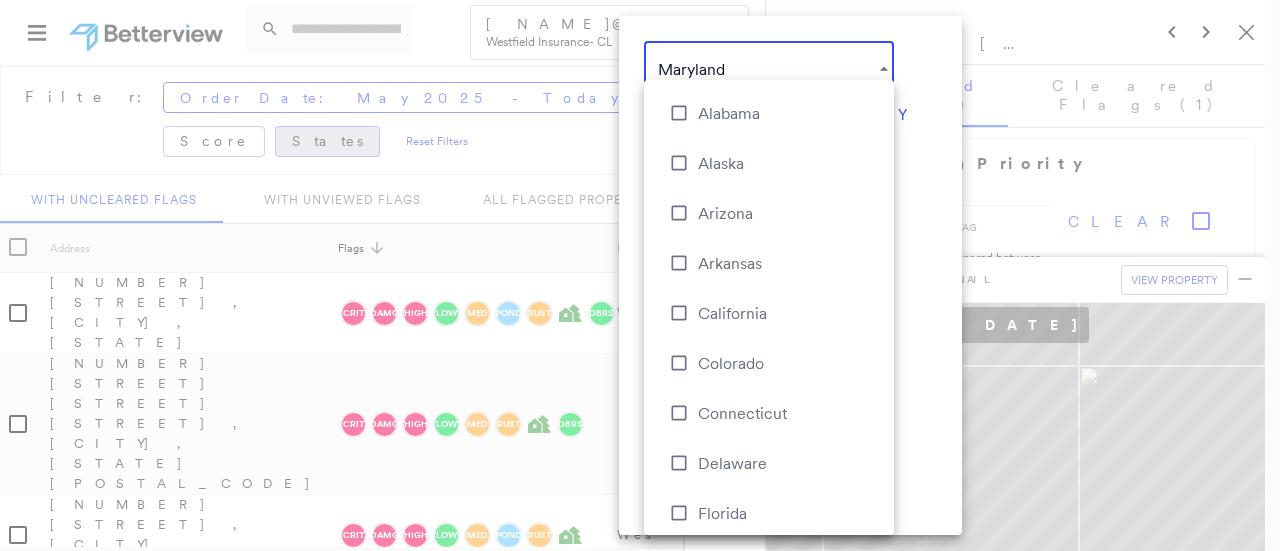 click at bounding box center (640, 275) 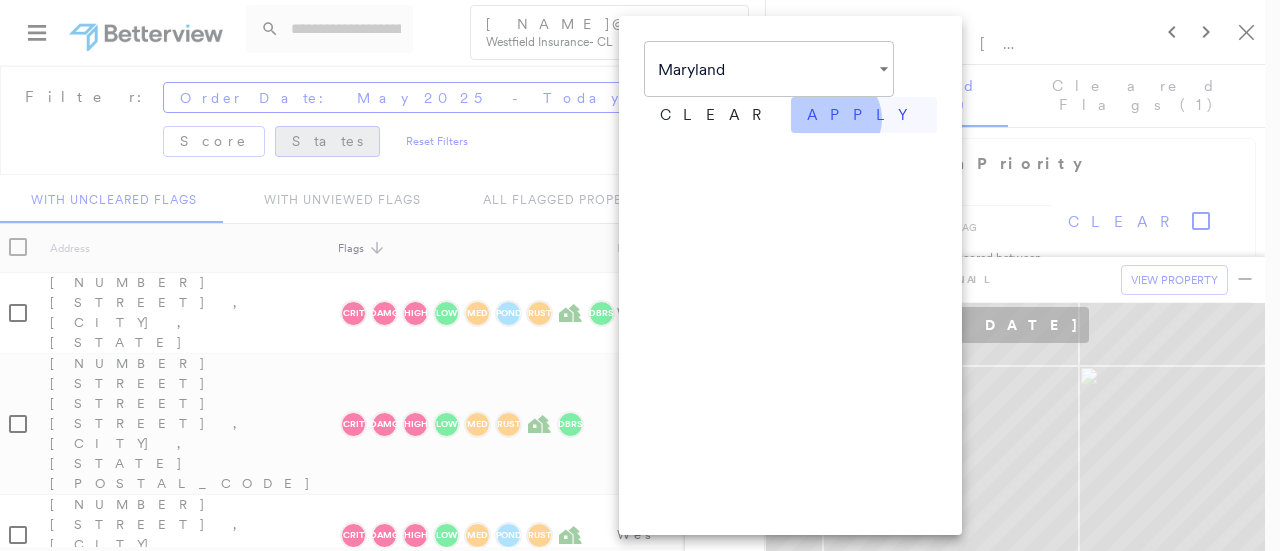 click on "apply" at bounding box center (864, 115) 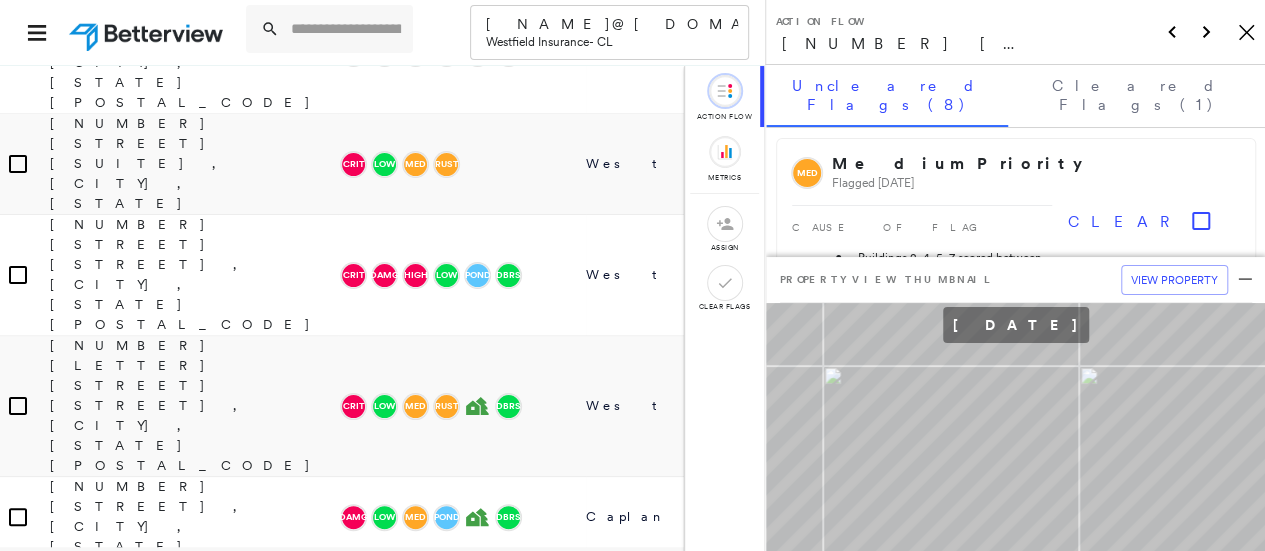 scroll, scrollTop: 1200, scrollLeft: 0, axis: vertical 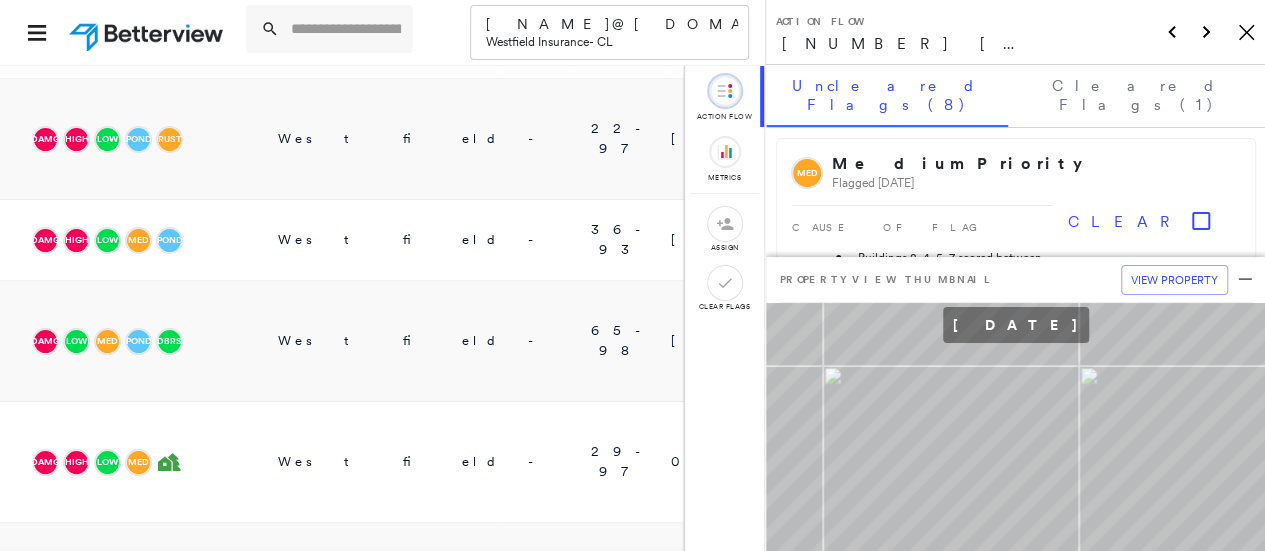 drag, startPoint x: 667, startPoint y: 361, endPoint x: 658, endPoint y: 94, distance: 267.15164 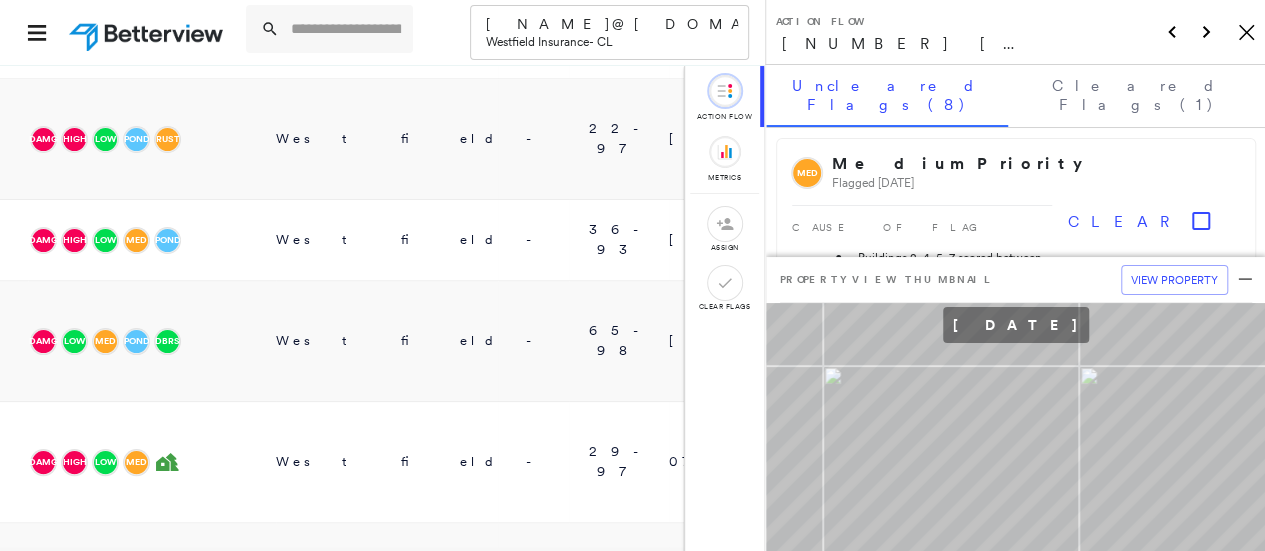 click on "621 CENTRAL AVE E, EDGEWATER, MD 21037 DAMG High Low Med RUST DBRS Westfield - 22-98 07/17/25 07/17/2025 08/02/25 2730 MARKER RD, MIDDLETOWN, MD 21769 CRIT DAMG High Low RUST DBRS Westfield - 14-97 03/18/25 07/16/2025 05/04/26 4050 PENN BELT PL, FORESTVILLE, MD 20747 DAMG High Low Med RUST DBRS Westfield - 22-81 04/07/25 07/15/2025 01/26/26 6310 ED CRONE LN, FREDERICK, MD 21703 CRIT DAMG Low Med RUST DBRS Westfield - 1-96 03/18/25 07/14/2025 05/10/26 20100 MILLBROOK RD, KEEDYSVILLE, MD 21756 CRIT DAMG High Low Med Westfield - 0-96 02/11/25 07/17/2025 04/01/26 813 Keith Ln, Owings, MD 20736 CRIT DAMG Low Med DBRS Westfield - 1-95 07/16/25 07/16/2025 11/18/25 6325 ERDMAN AVE, BALTIMORE, MD 21205 DAMG High Low Med POND RUST Westfield - 22-83 04/15/25 07/16/2025 11/17/25 2300 N SALISBURY BLVD G105 & ST008, SALISBURY, MD 21801 CRIT DAMG High Low POND Westfield - 11-100 03/18/25 07/15/2025 06/04/26 13554 BLUEBERRY RD, WHALEYVILLE, MD 21872 CRIT DAMG High Low Med RUST Westfield - 6-98 07/15/25 07/15/2025 08/16/25 -" at bounding box center (422, 4095) 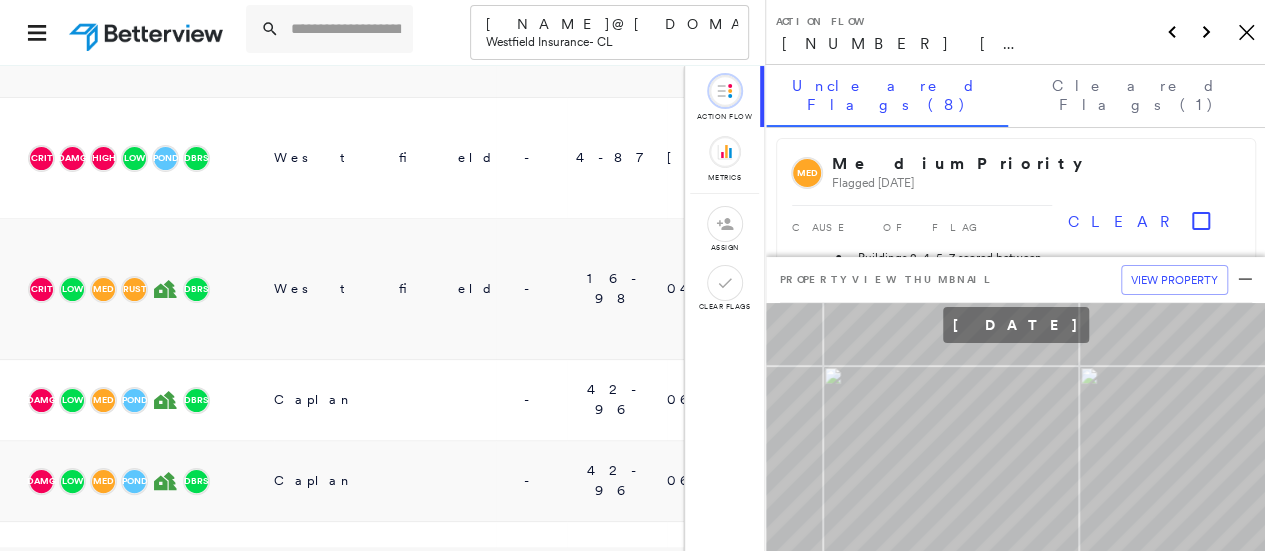 scroll, scrollTop: 0, scrollLeft: 312, axis: horizontal 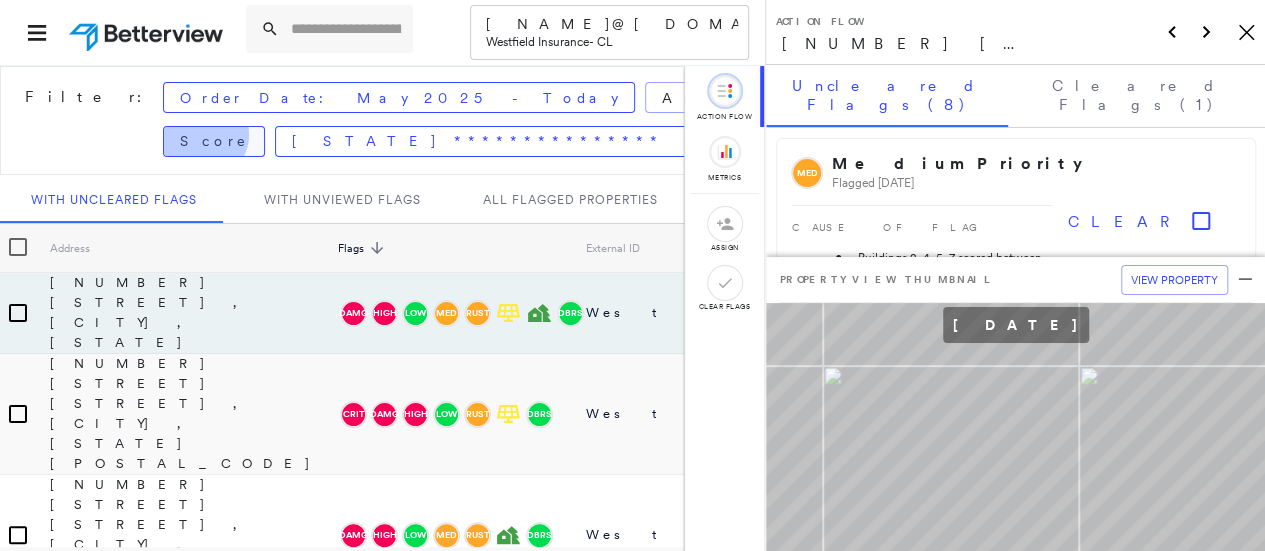 click on "Score" at bounding box center [214, 141] 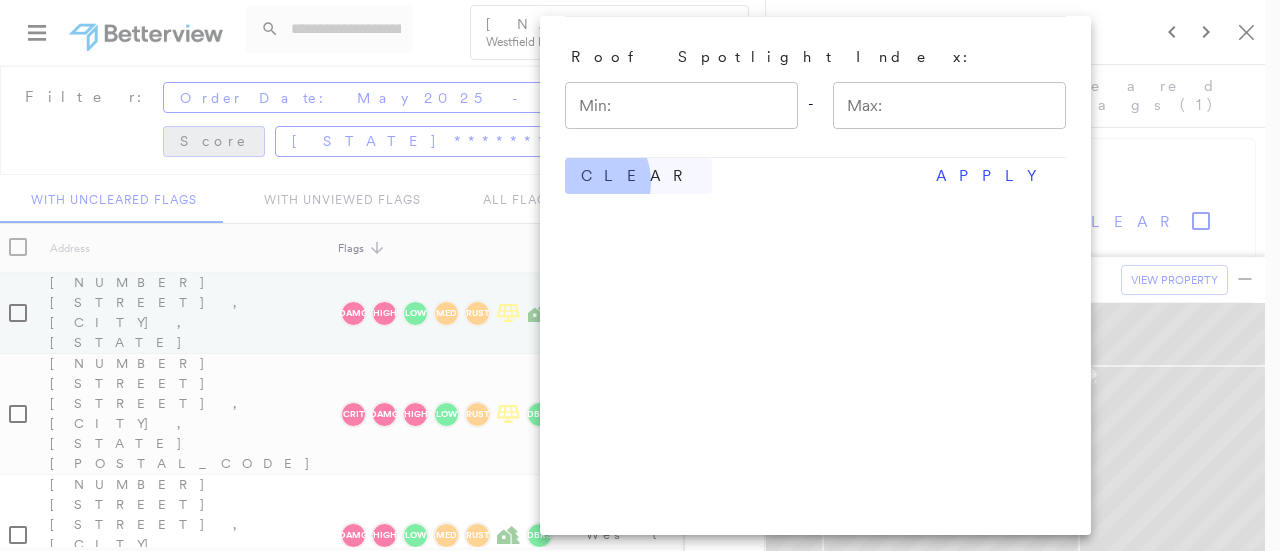 click on "clear" at bounding box center [638, 176] 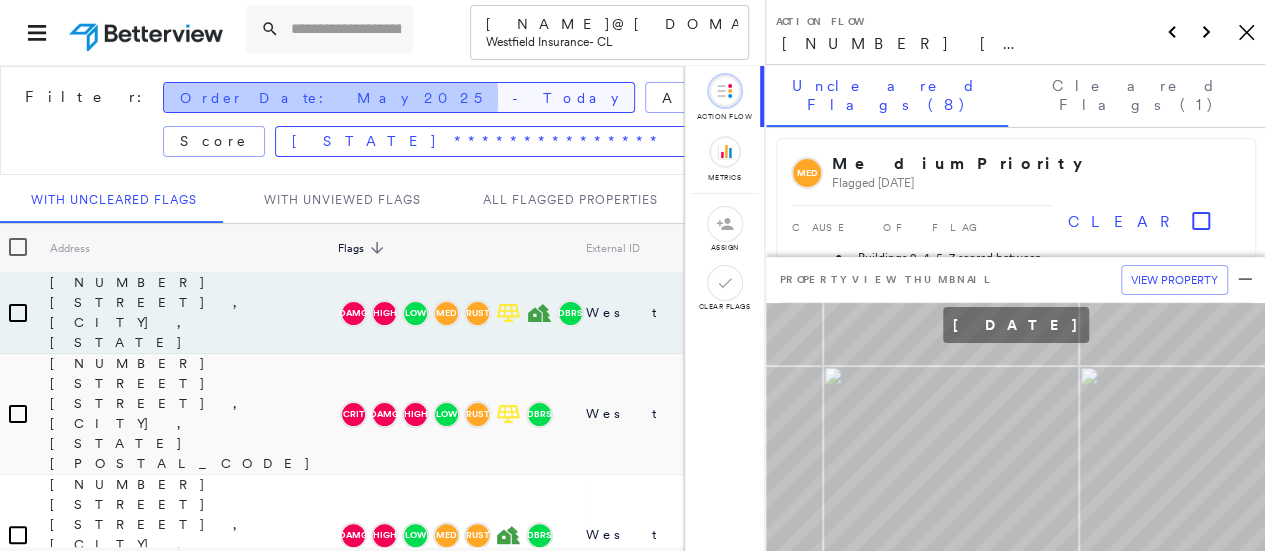 click on "Order Date: May 2025 - Today" at bounding box center (399, 98) 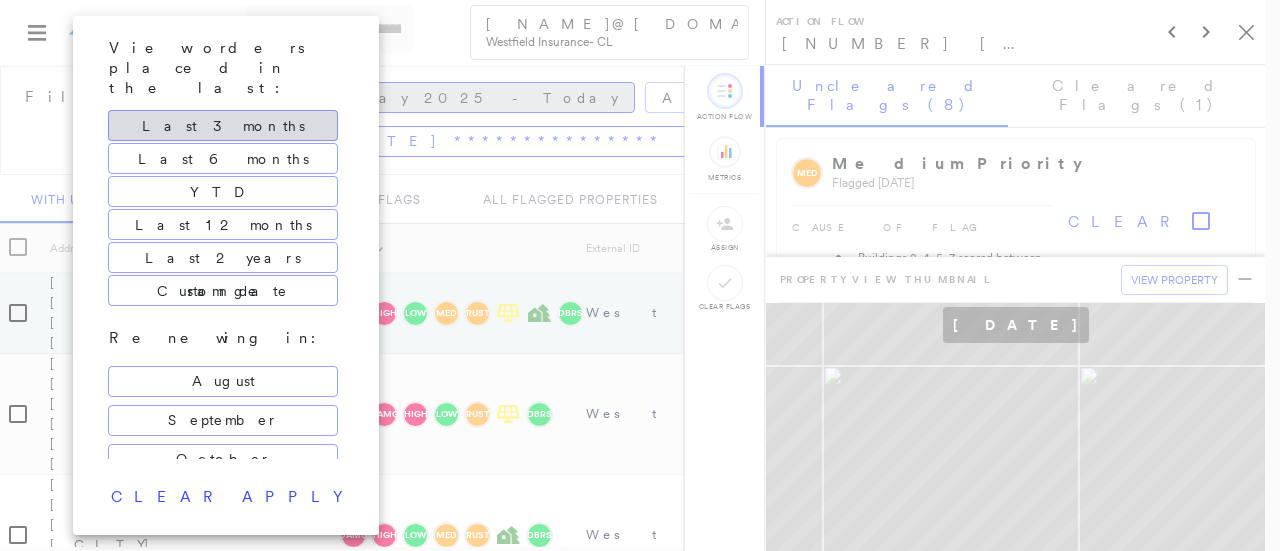 click on "Last 3 months" at bounding box center [223, 126] 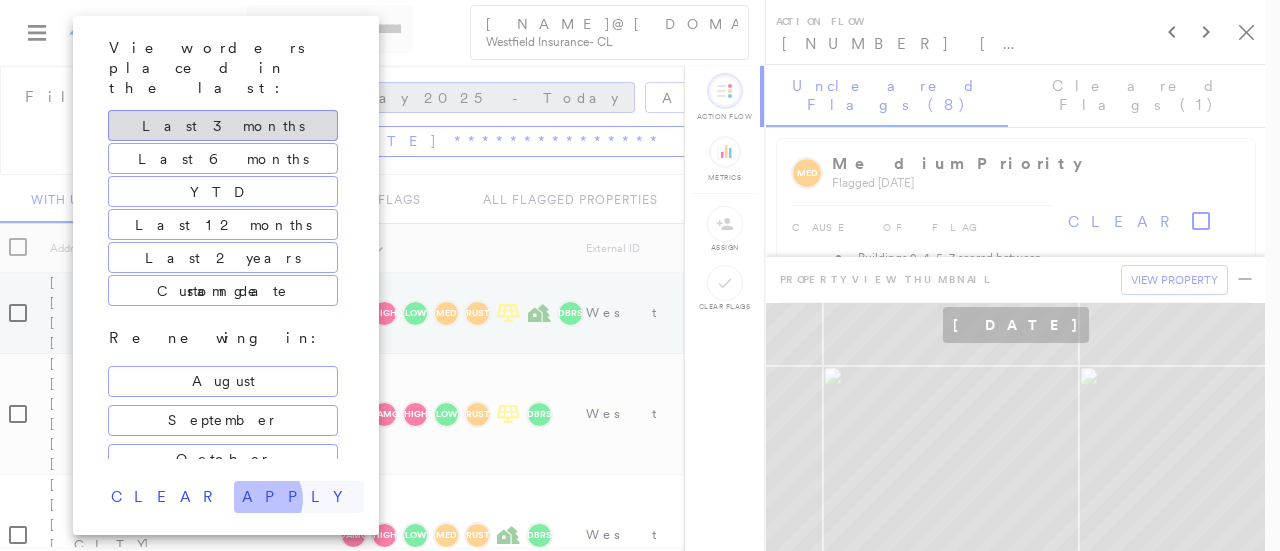 click on "apply" at bounding box center [299, 497] 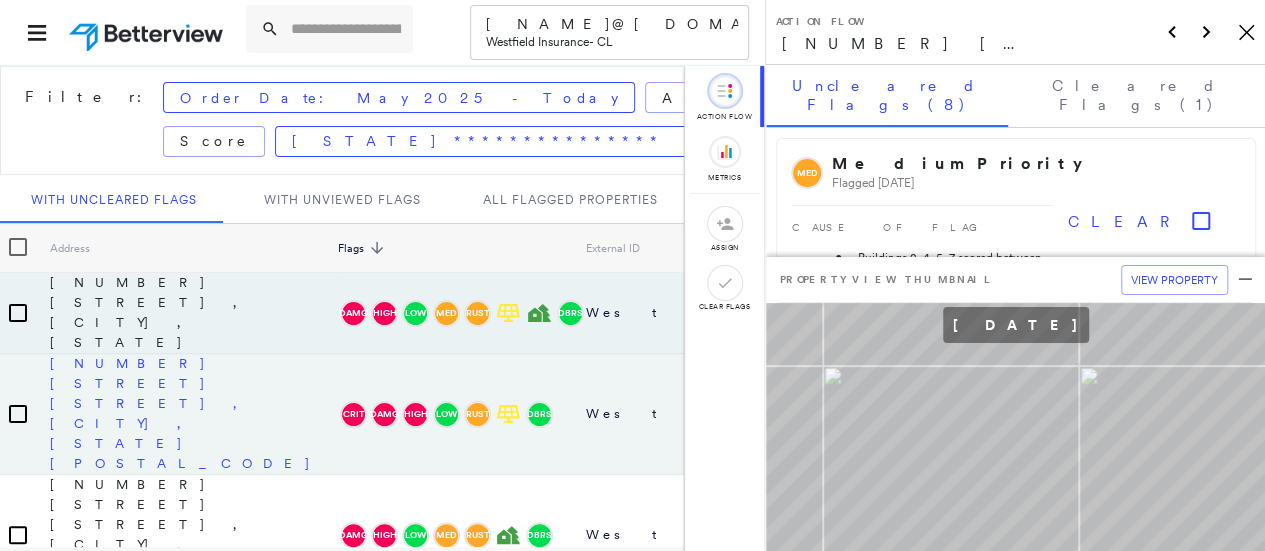 click on "2730 MARKER RD, MIDDLETOWN, MD 21769" at bounding box center (194, 413) 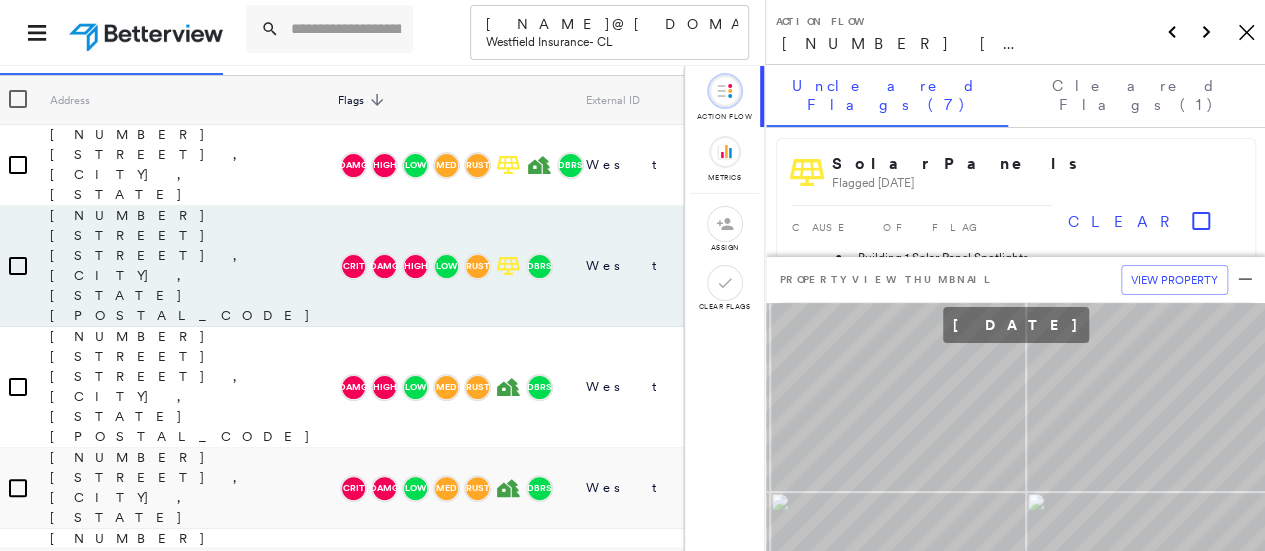 scroll, scrollTop: 0, scrollLeft: 0, axis: both 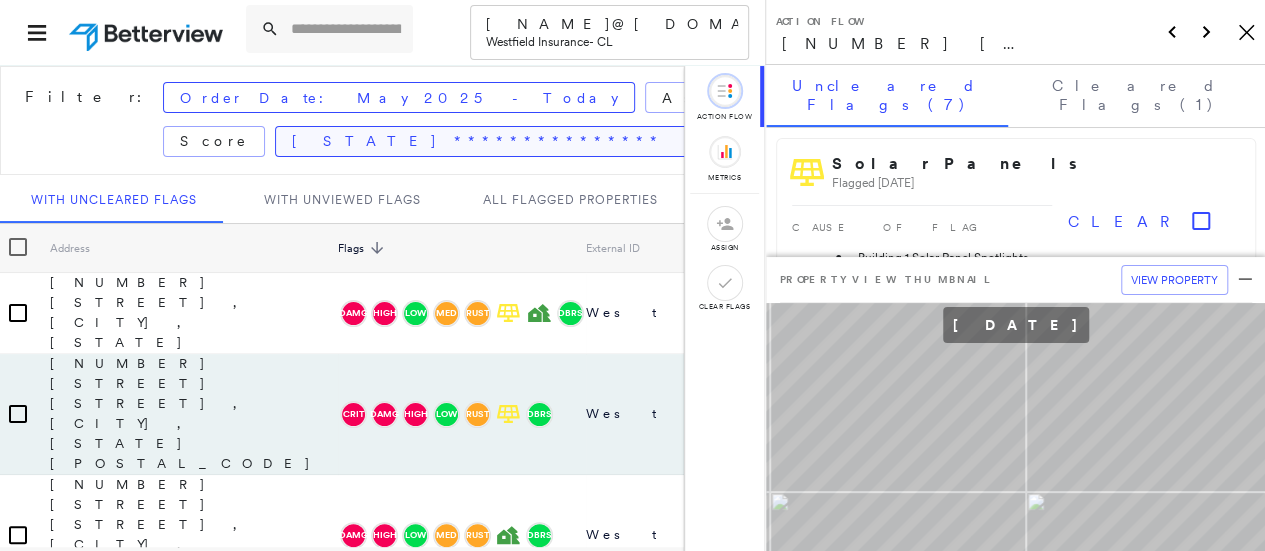 click on "States (1)" at bounding box center (558, 141) 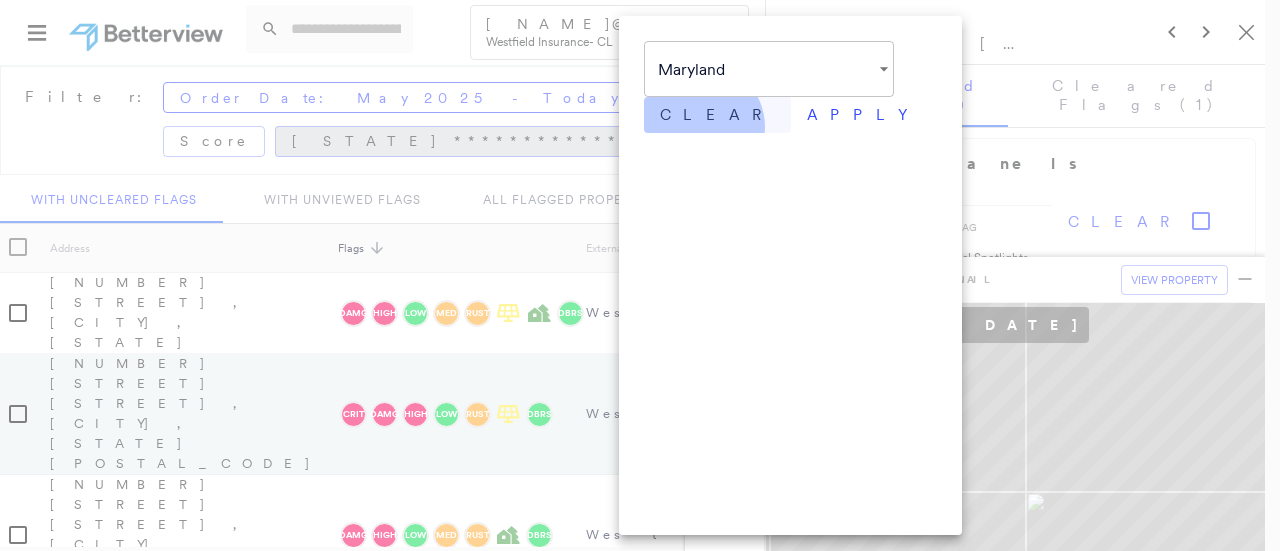 click on "clear" at bounding box center (717, 115) 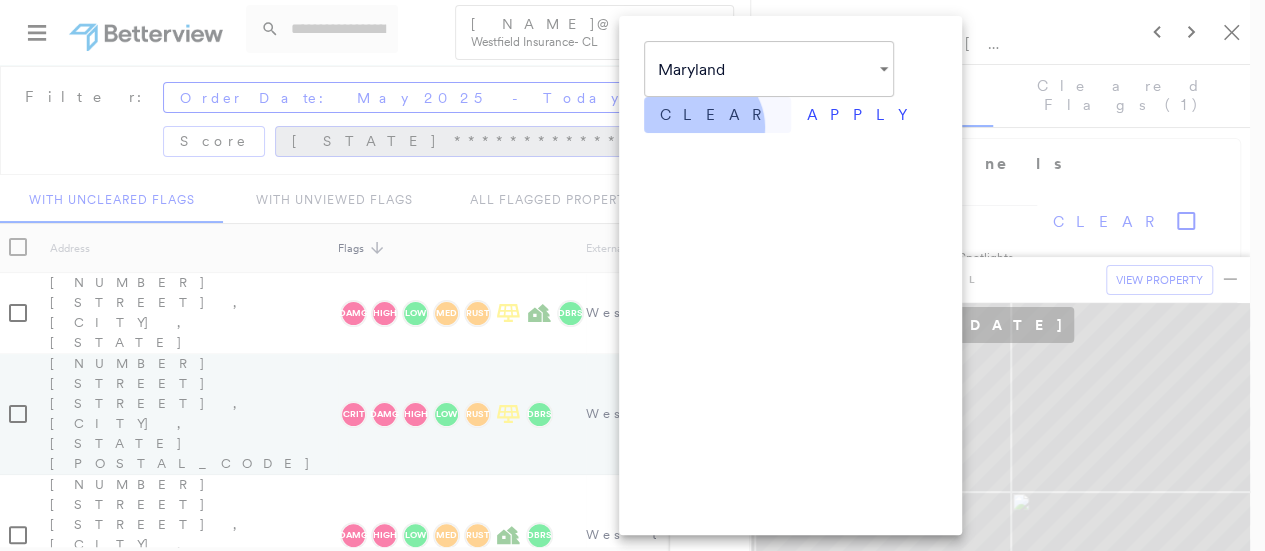 type 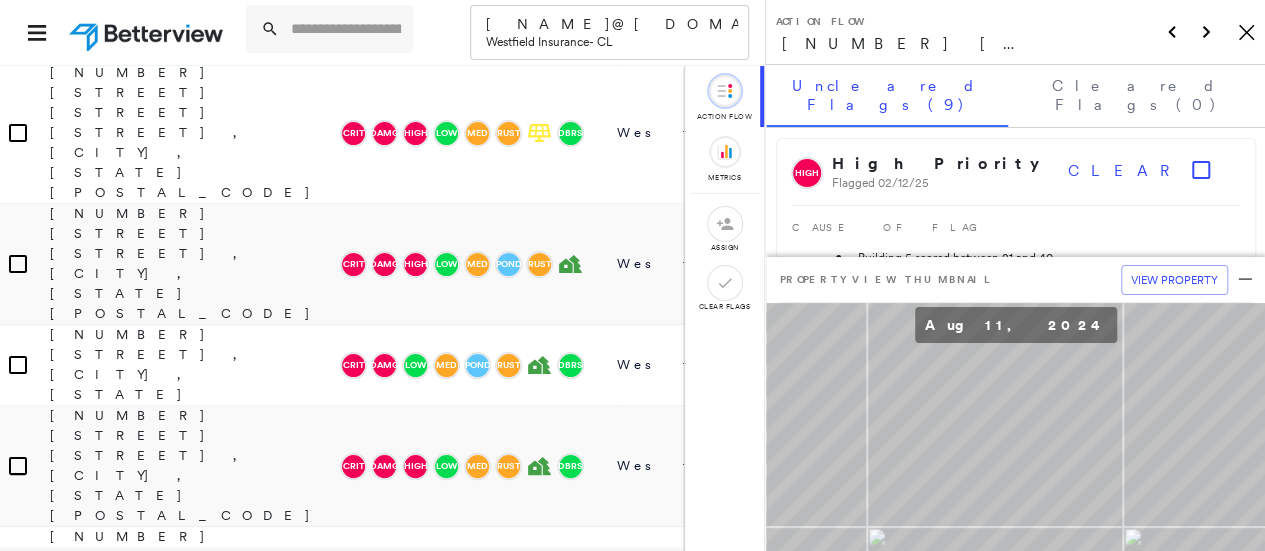 scroll, scrollTop: 700, scrollLeft: 0, axis: vertical 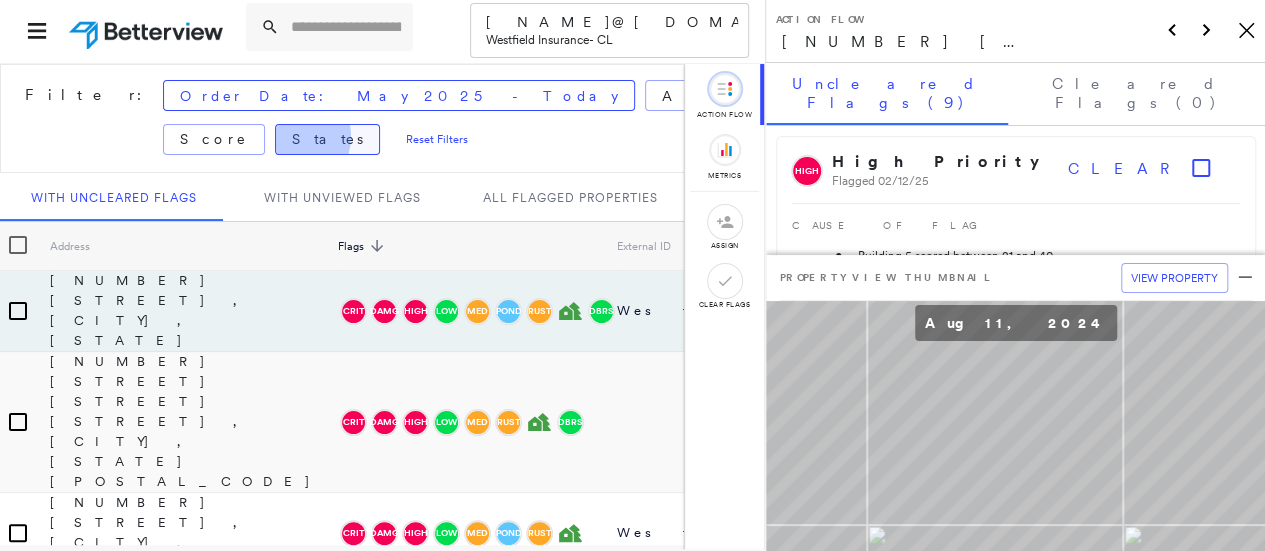 click on "States" at bounding box center (327, 139) 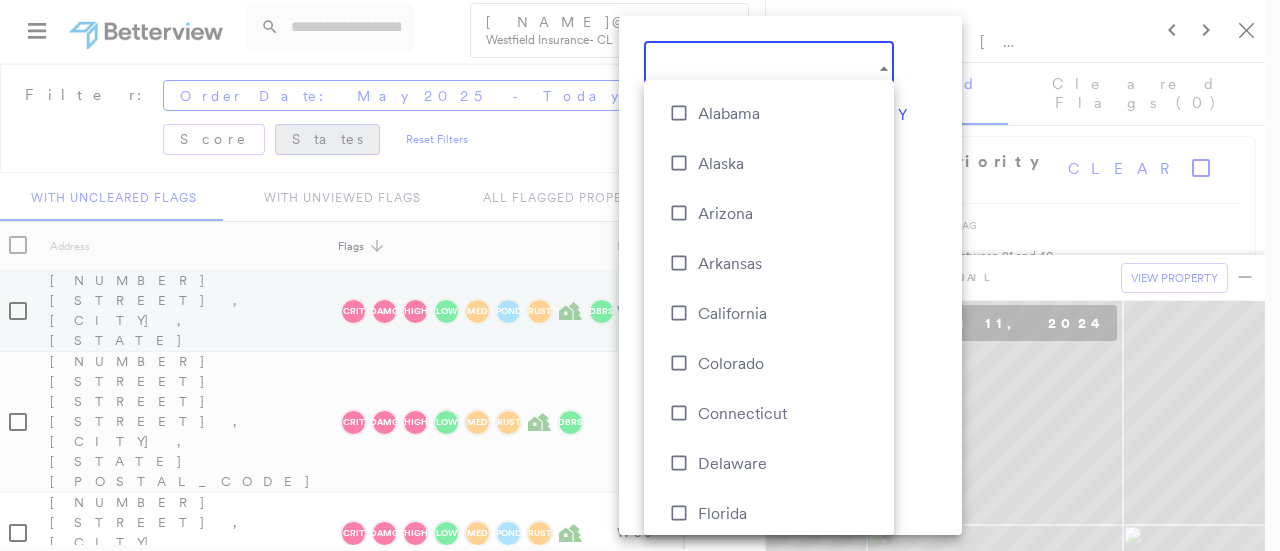 click on "Tower DawneMozena@Westfieldgrp.com Westfield Insurance  -   CL Filter: Order Date: May 2025 - Today Assigned To Flags: Score States Reset Filters With Uncleared Flags With Unviewed Flags All Flagged Properties Address Flags sorted descending External ID Assigned To Score Updated Date Order Date Renewal Date 68090 HAMMOND RD, SAINT CLAIRSVILLE, OH 43950 CRIT DAMG High Low Med POND RUST DBRS Westfield - 11-97 02/12/25 07/15/2025 05/03/26 2043  Springhill Furnace Rd, Smithfield, PA 15478 CRIT DAMG High Low Med RUST DBRS - 0-98 07/31/25 07/31/2025 - 530 QUAIL CT, MECHANICSBURG, PA 17050 CRIT DAMG High Low Med POND RUST Westfield - 10-98 03/26/25 07/17/2025 02/22/26 4440-42-44-46 Countryside, Poplar Grove, IL 61065 CRIT DAMG High Low Med RUST DBRS Westfield - 11-98 07/17/25 07/17/2025 05/09/26 212 PASEO DEL CANON E, TAOS, NM 87571 CRIT DAMG High Low Med RUST DBRS Westfield - 9-99 02/12/25 07/17/2025 08/15/25 2500 Lakeshore Blvd, Ypsilanti, MI 48198 CRIT DAMG High Low Med POND RUST Westfield - 6-98 07/17/25 CRIT -" at bounding box center (640, 273) 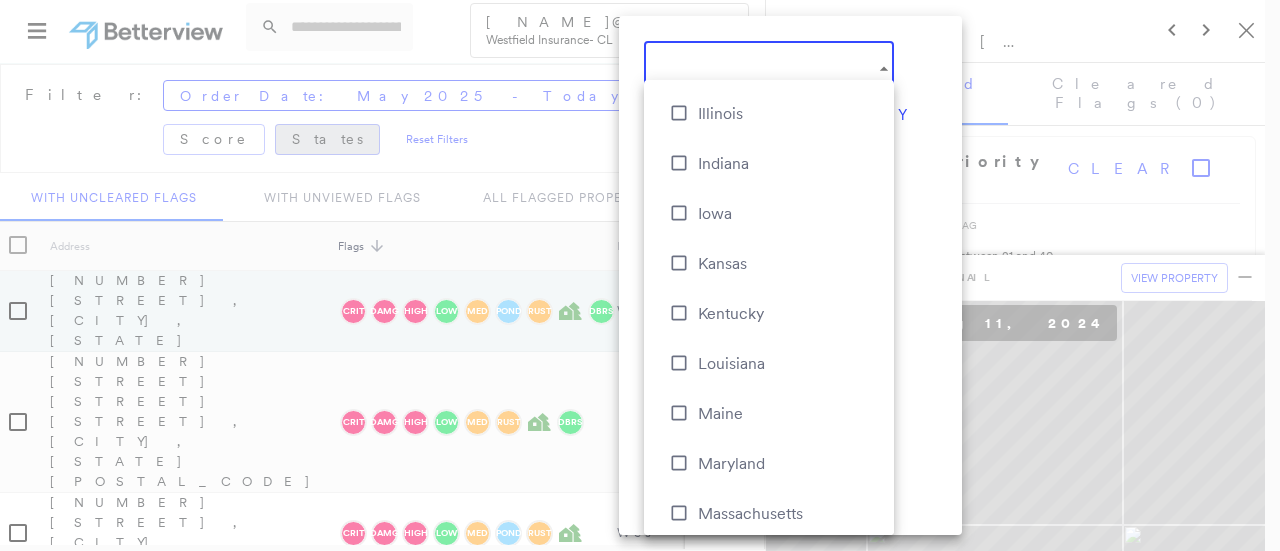 scroll, scrollTop: 800, scrollLeft: 0, axis: vertical 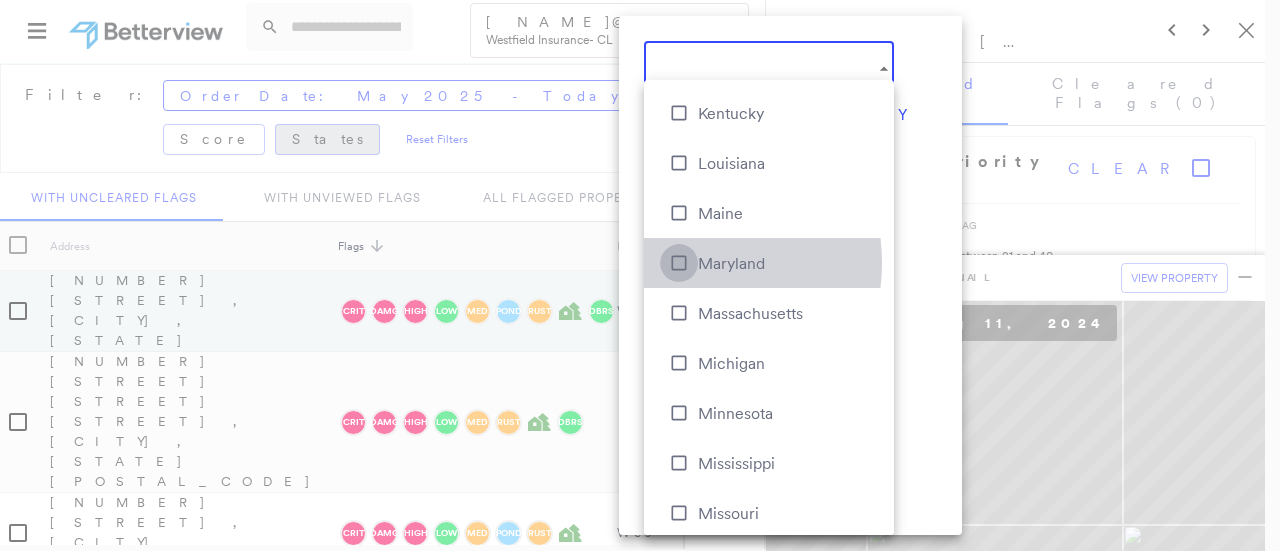 type on "**********" 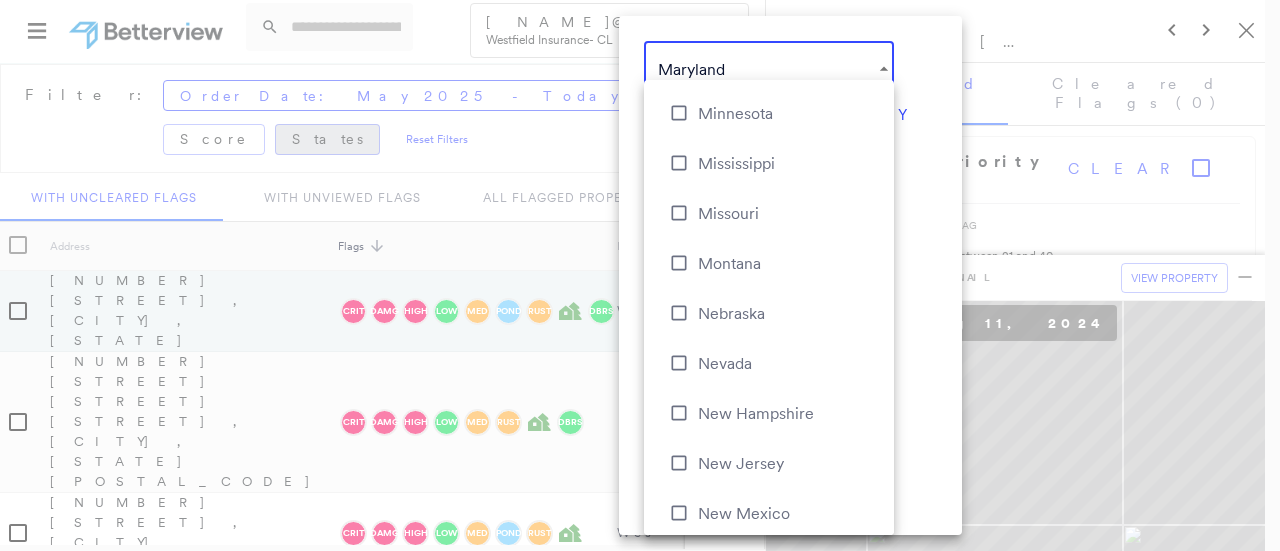 scroll, scrollTop: 800, scrollLeft: 0, axis: vertical 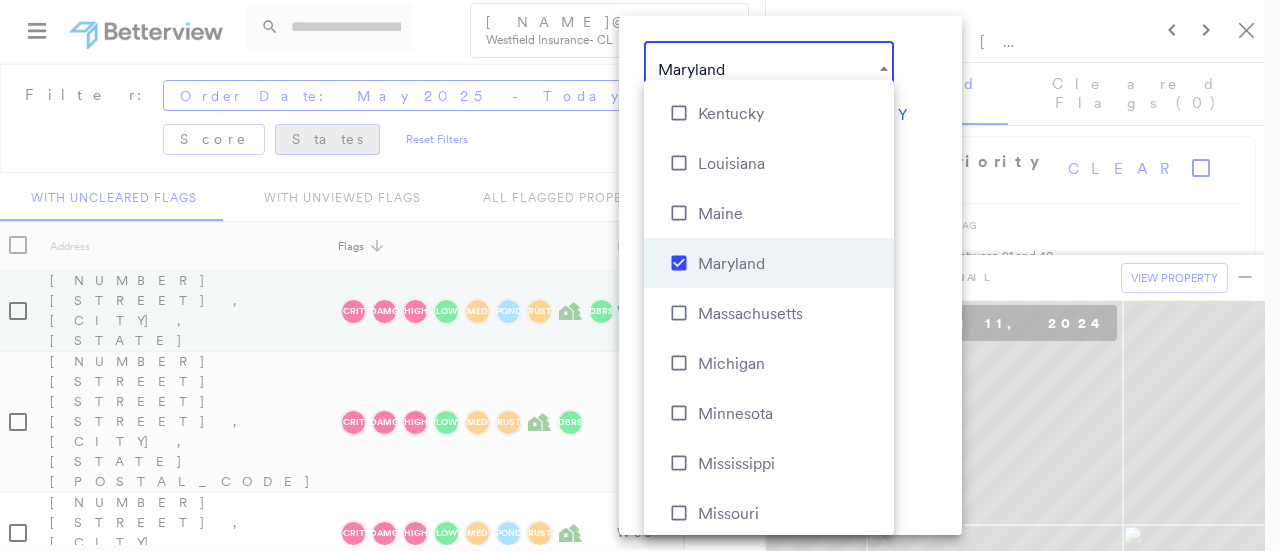 click at bounding box center [640, 275] 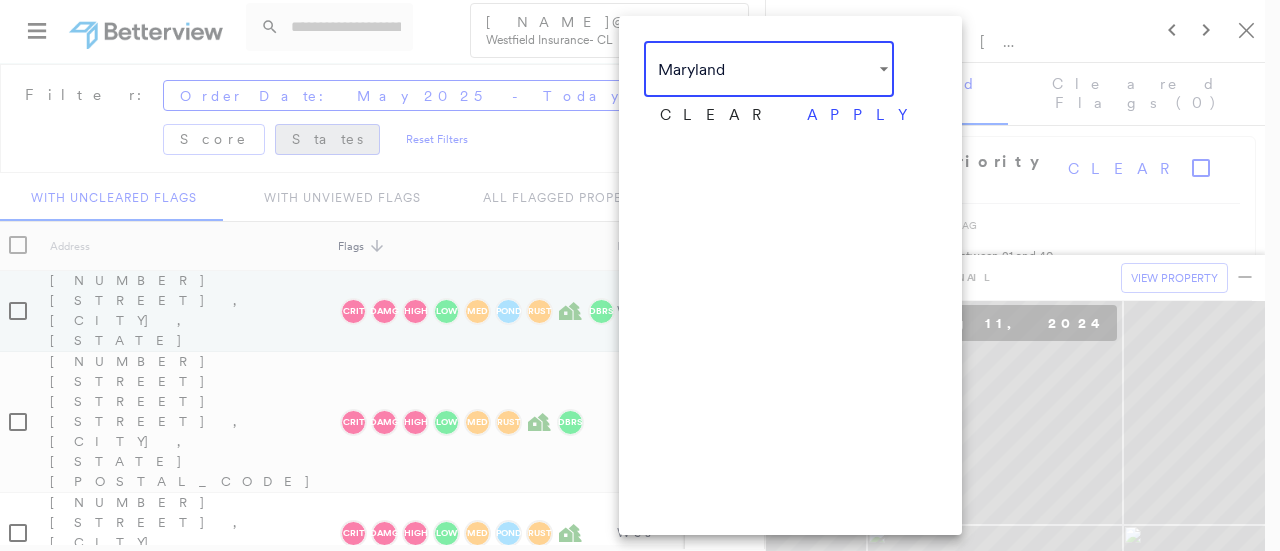 click on "**********" at bounding box center (790, 87) 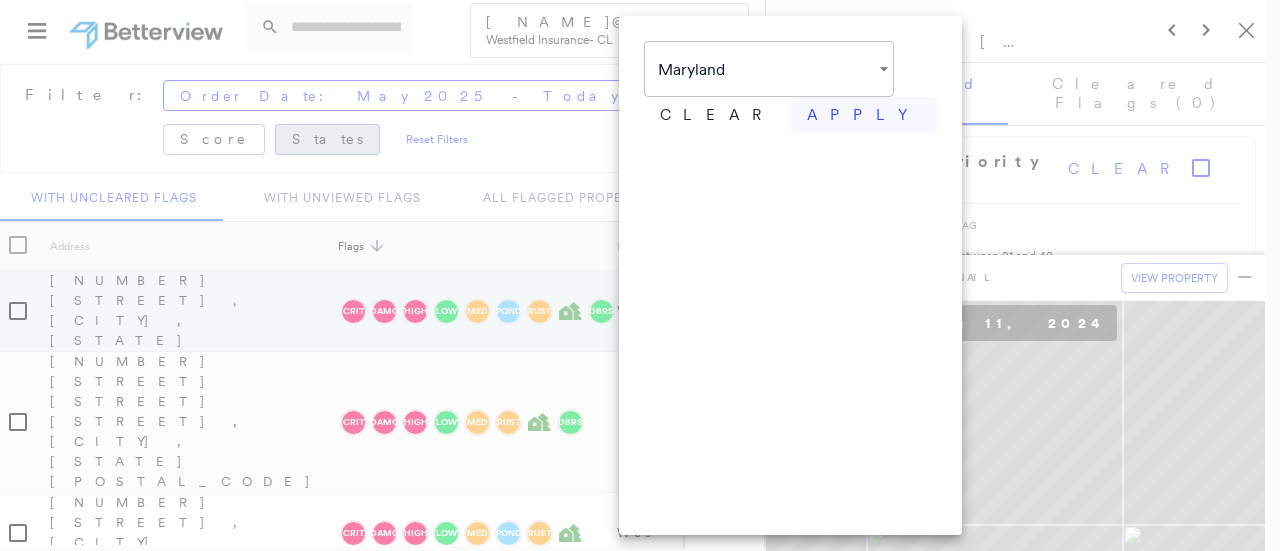 click on "apply" at bounding box center (864, 115) 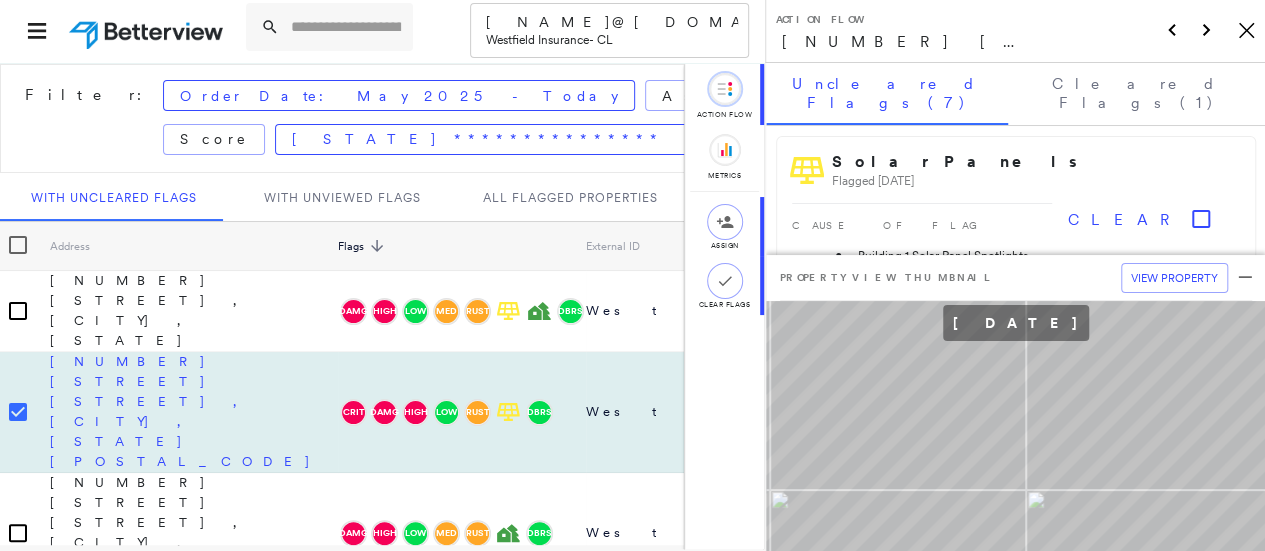 click on "2730 MARKER RD, MIDDLETOWN, MD 21769" at bounding box center [194, 411] 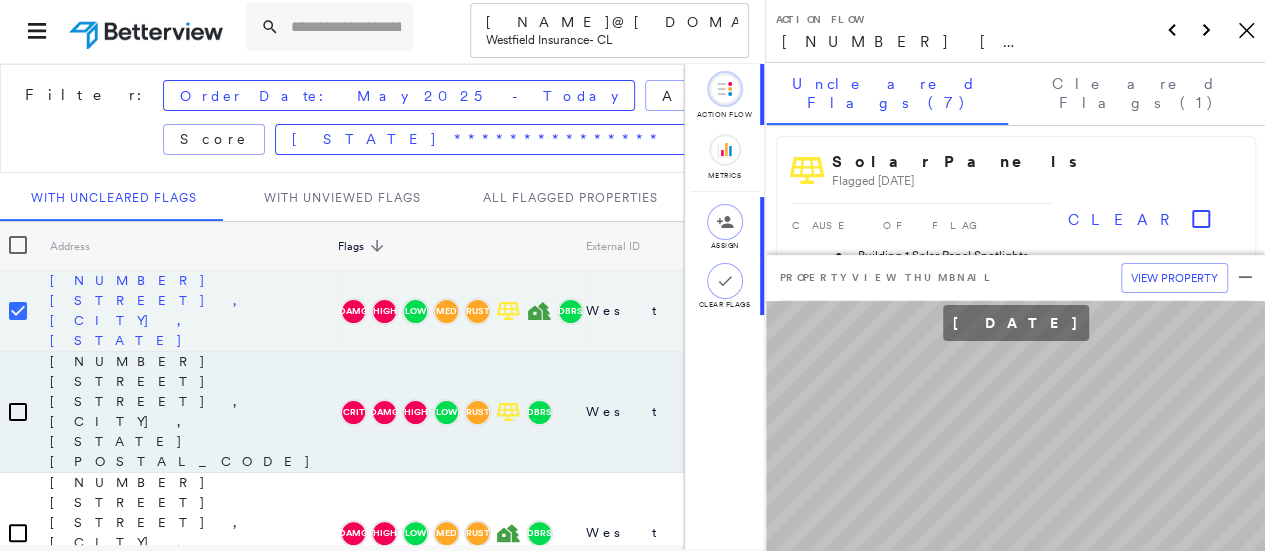 click on "[NUMBER] [STREET], [CITY], [STATE] [POSTAL_CODE]" at bounding box center [149, 310] 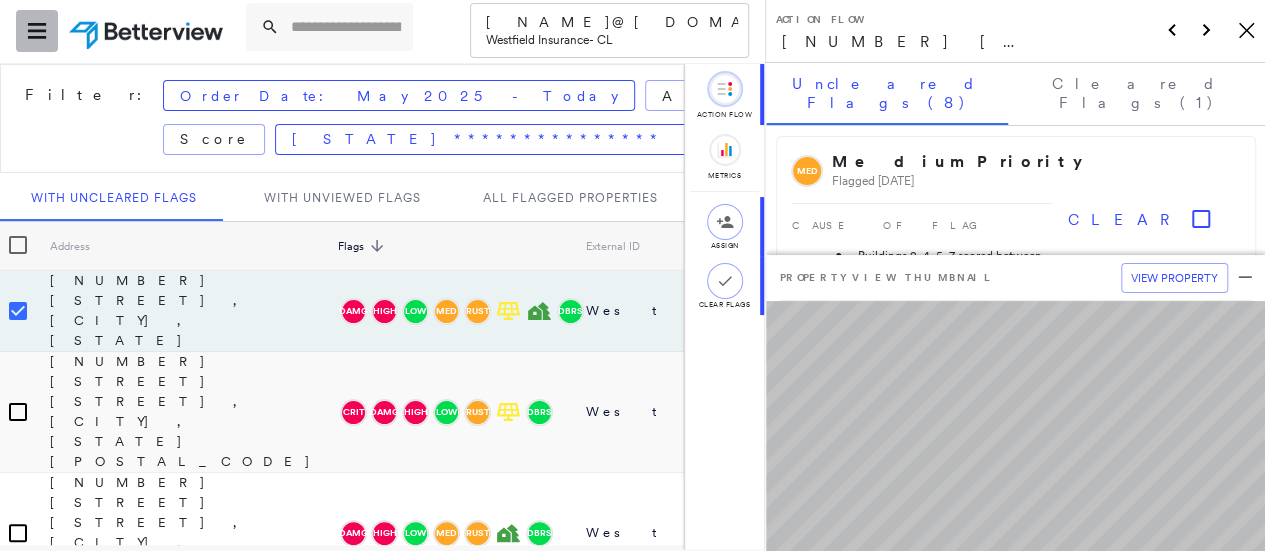 click 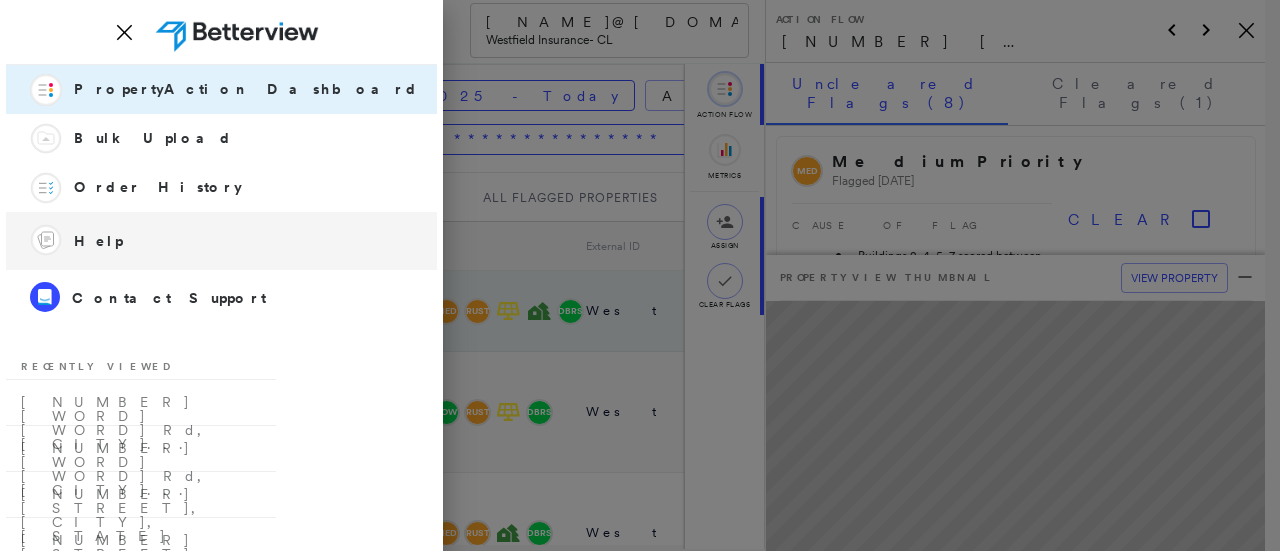 click on "Help_nav_icon Help" at bounding box center (224, 241) 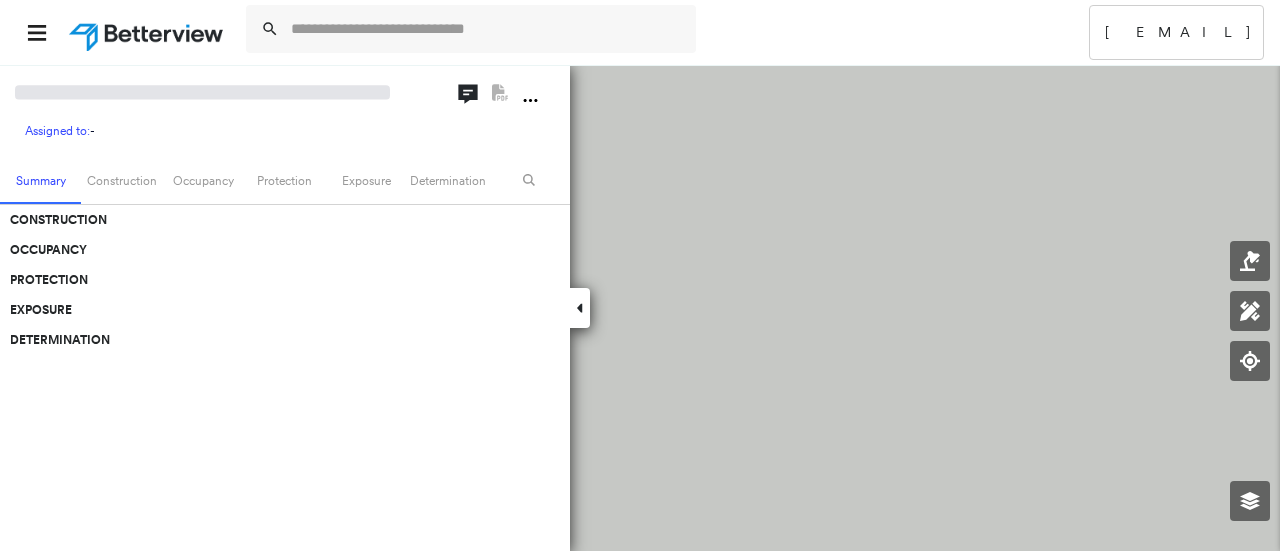 scroll, scrollTop: 0, scrollLeft: 0, axis: both 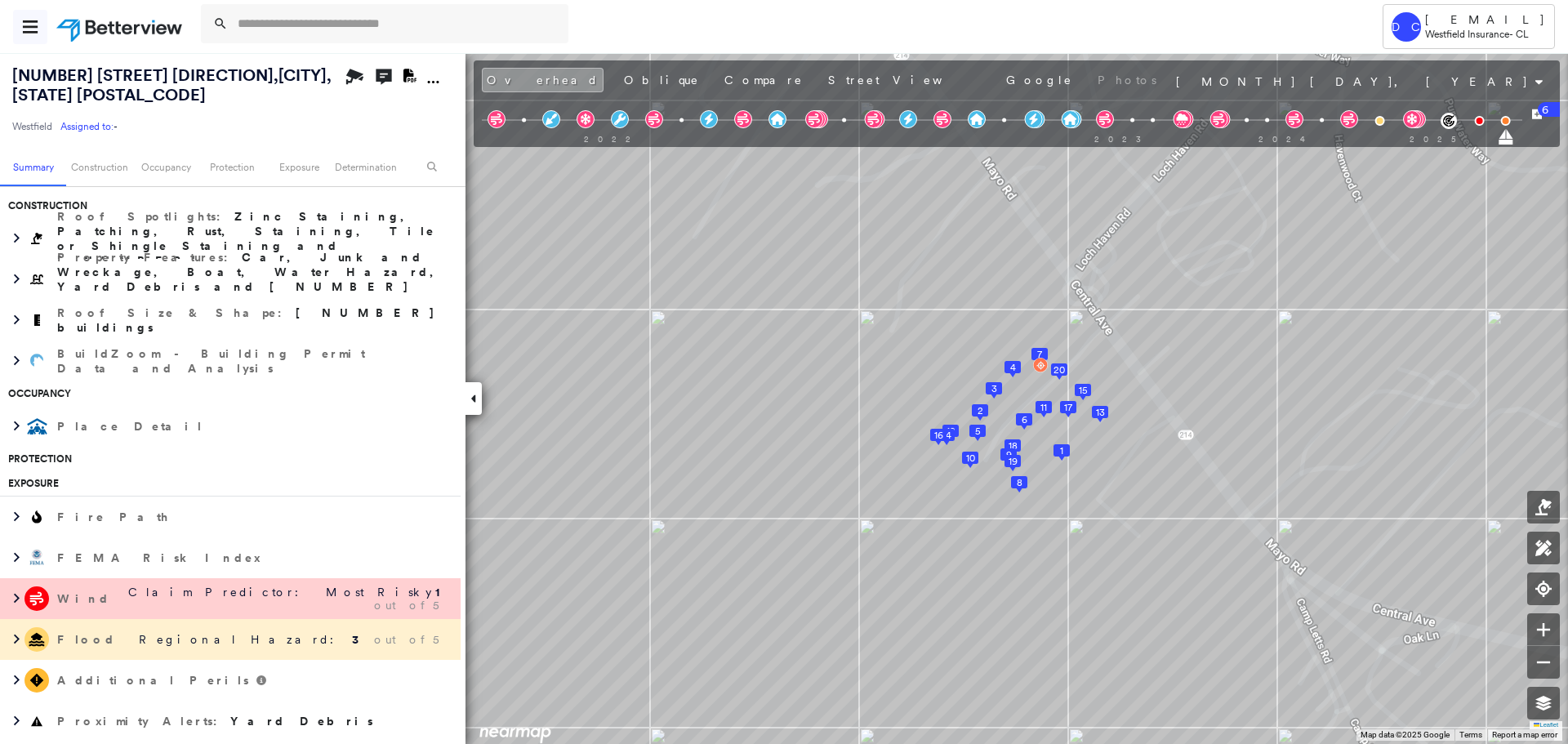 click 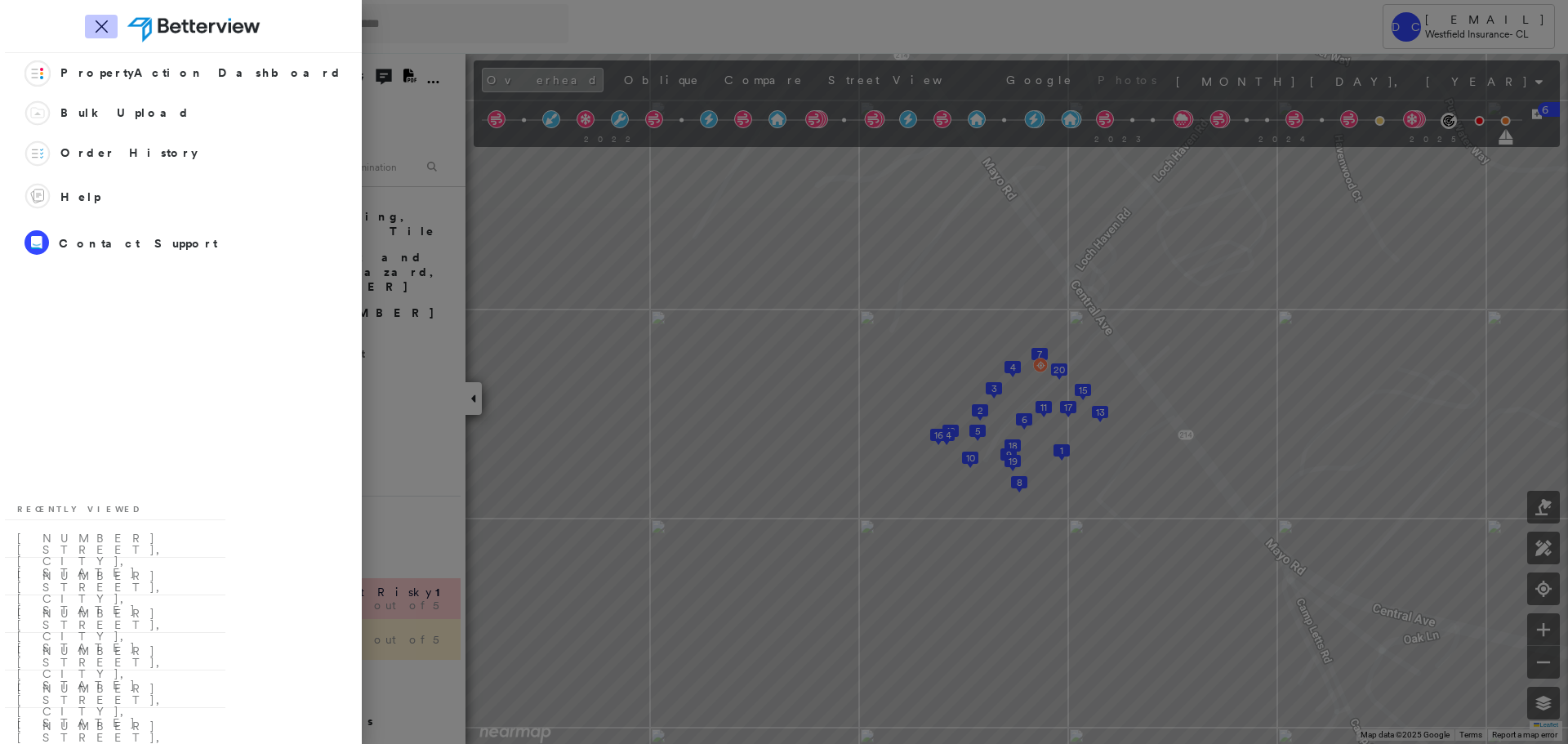 click on "Icon_Closemodal" at bounding box center (101, 26) 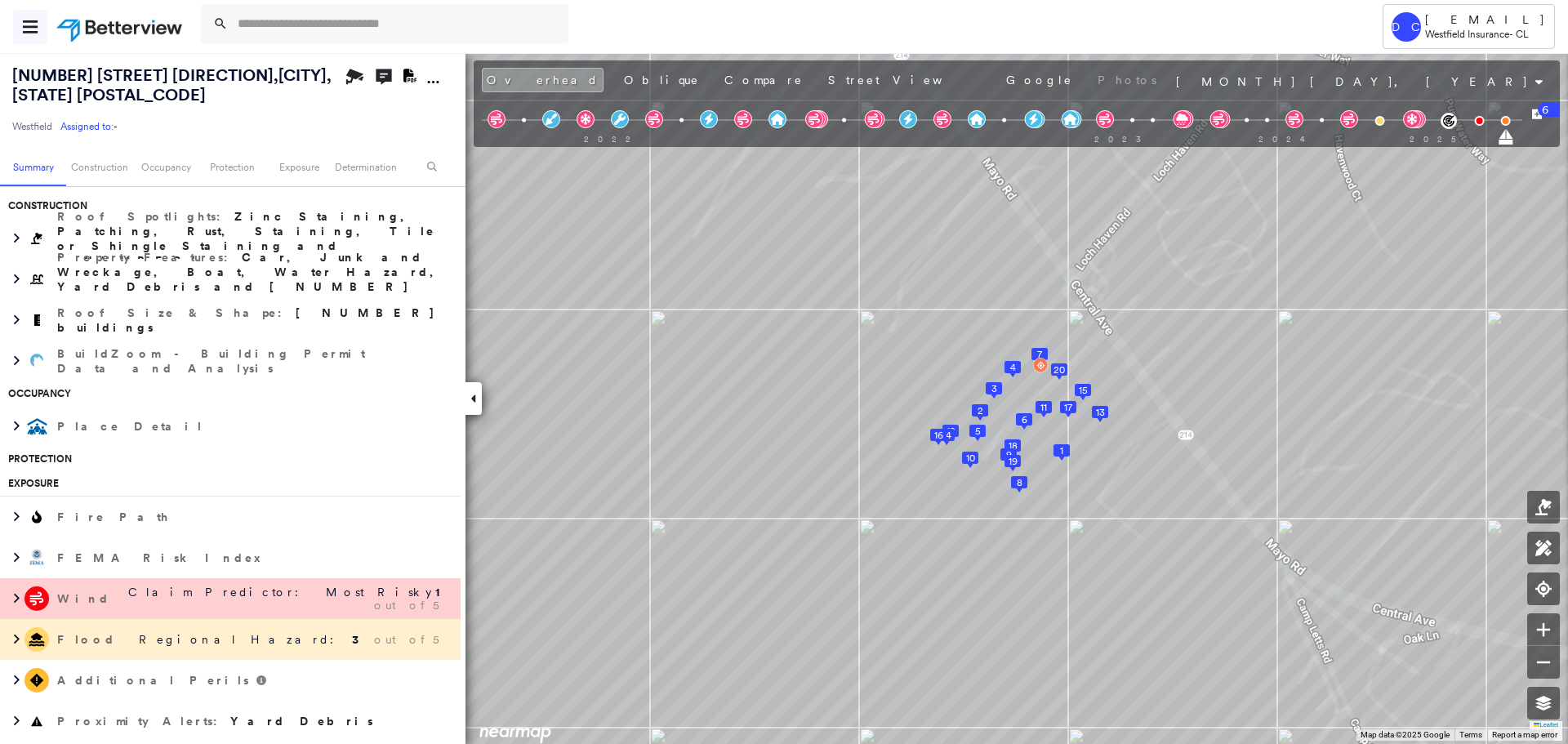 click 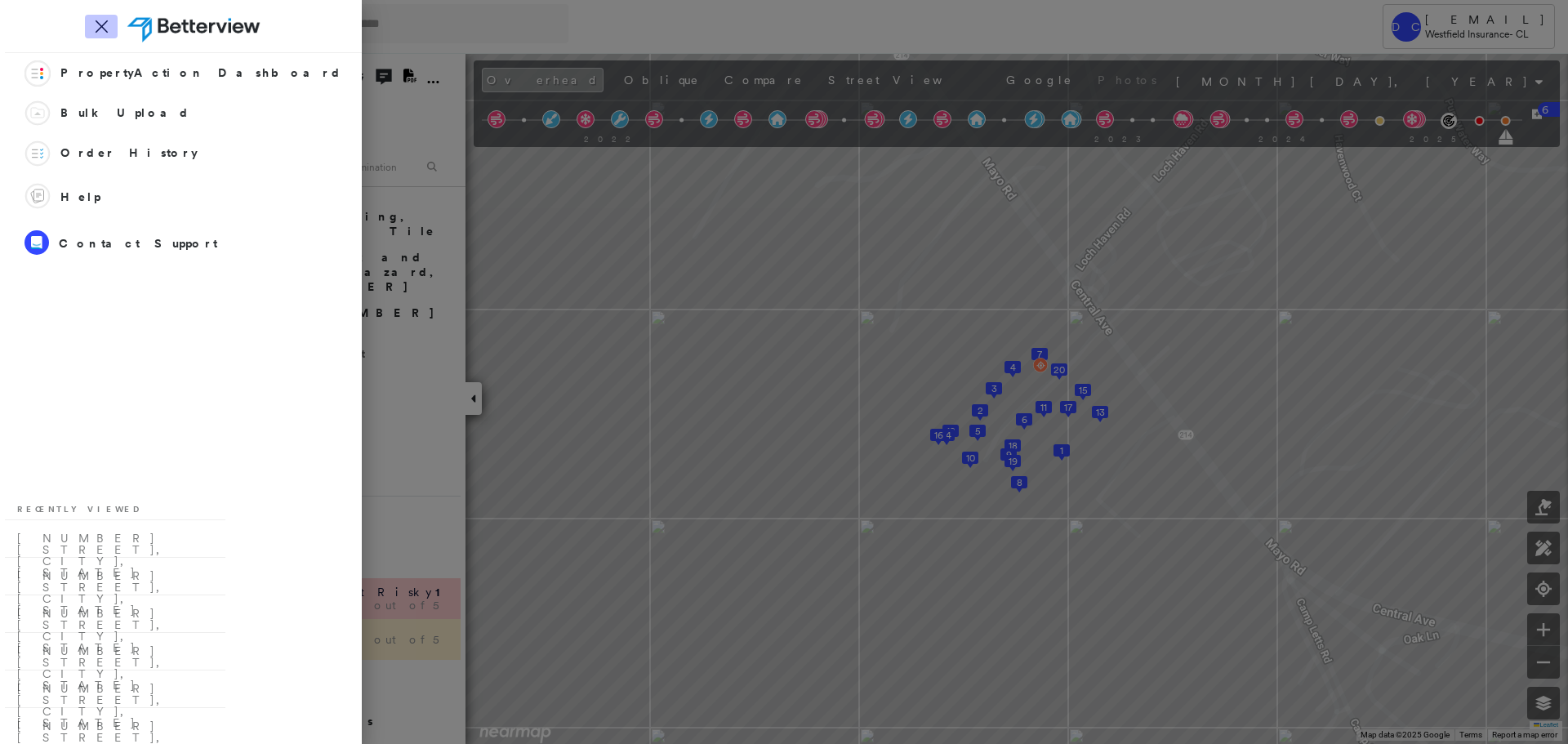 click on "Icon_Closemodal" at bounding box center [101, 26] 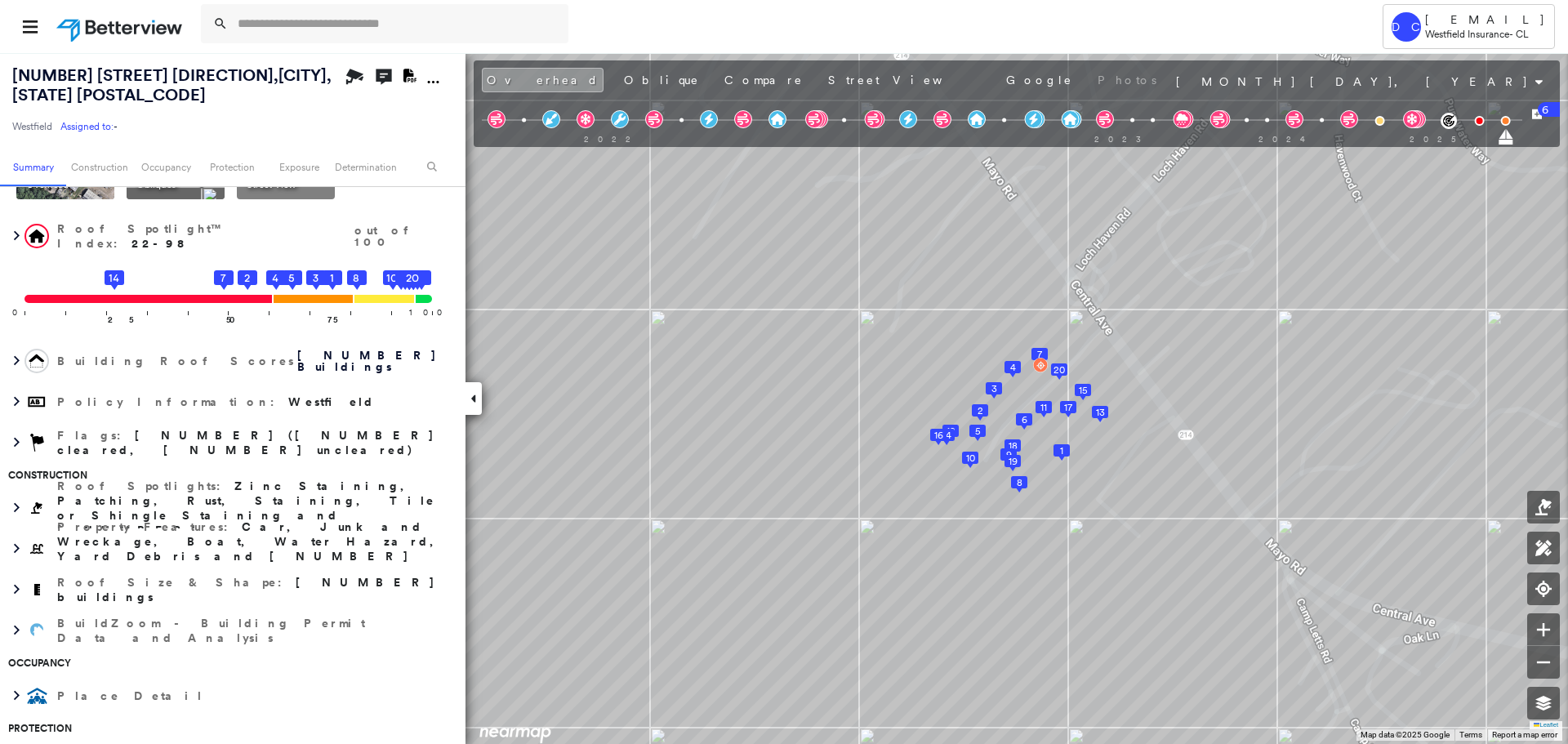 scroll, scrollTop: 0, scrollLeft: 0, axis: both 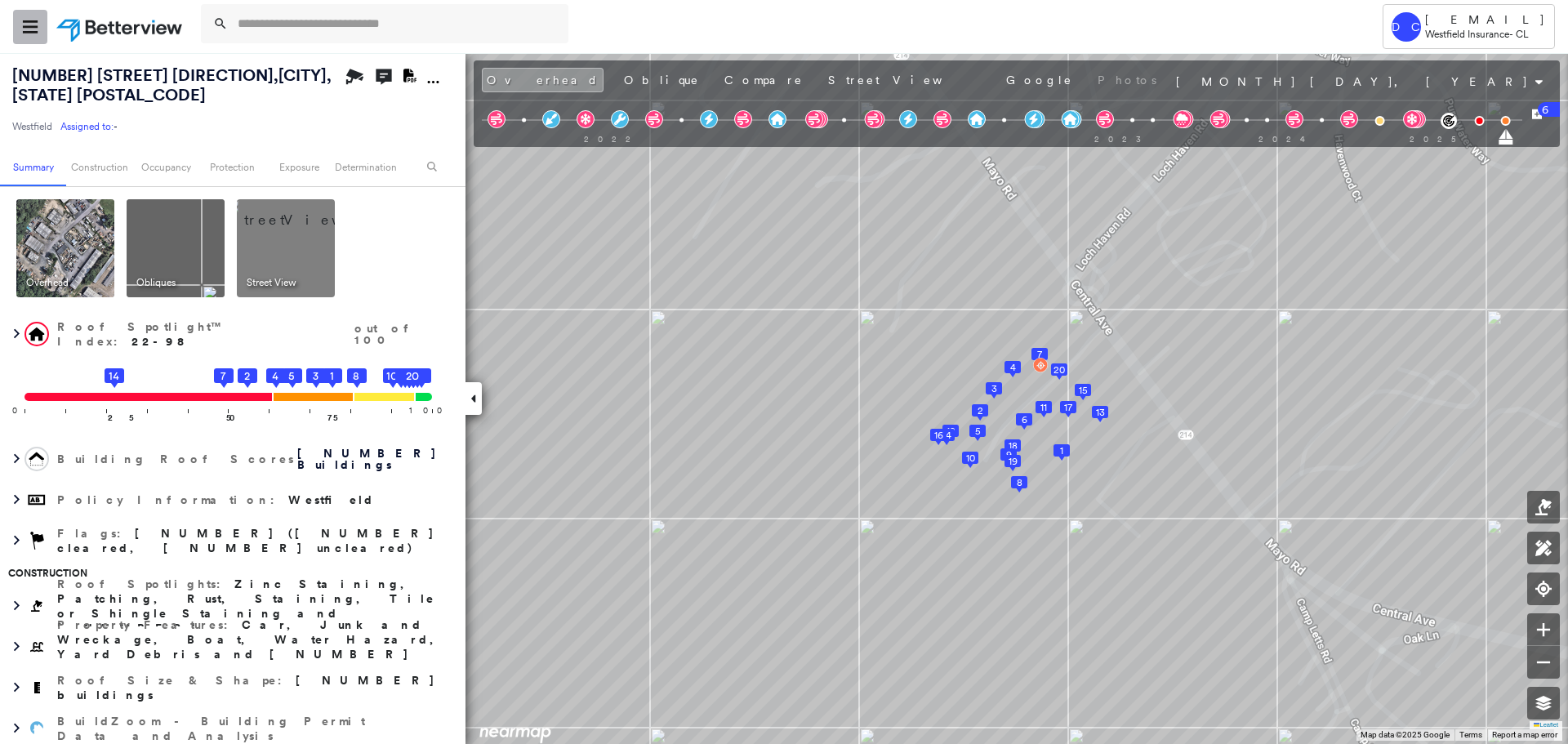 click 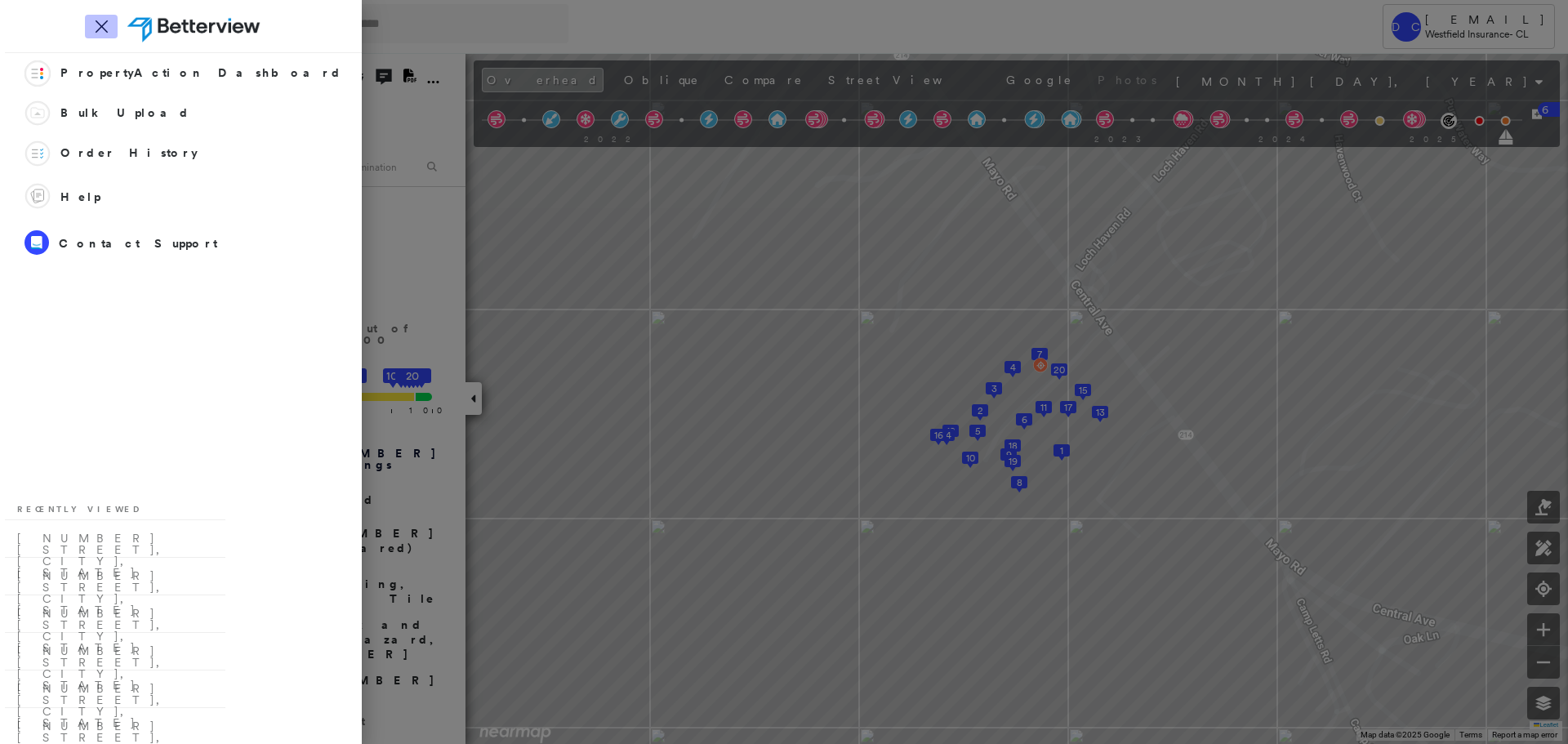 click on "Icon_Closemodal" at bounding box center [101, 26] 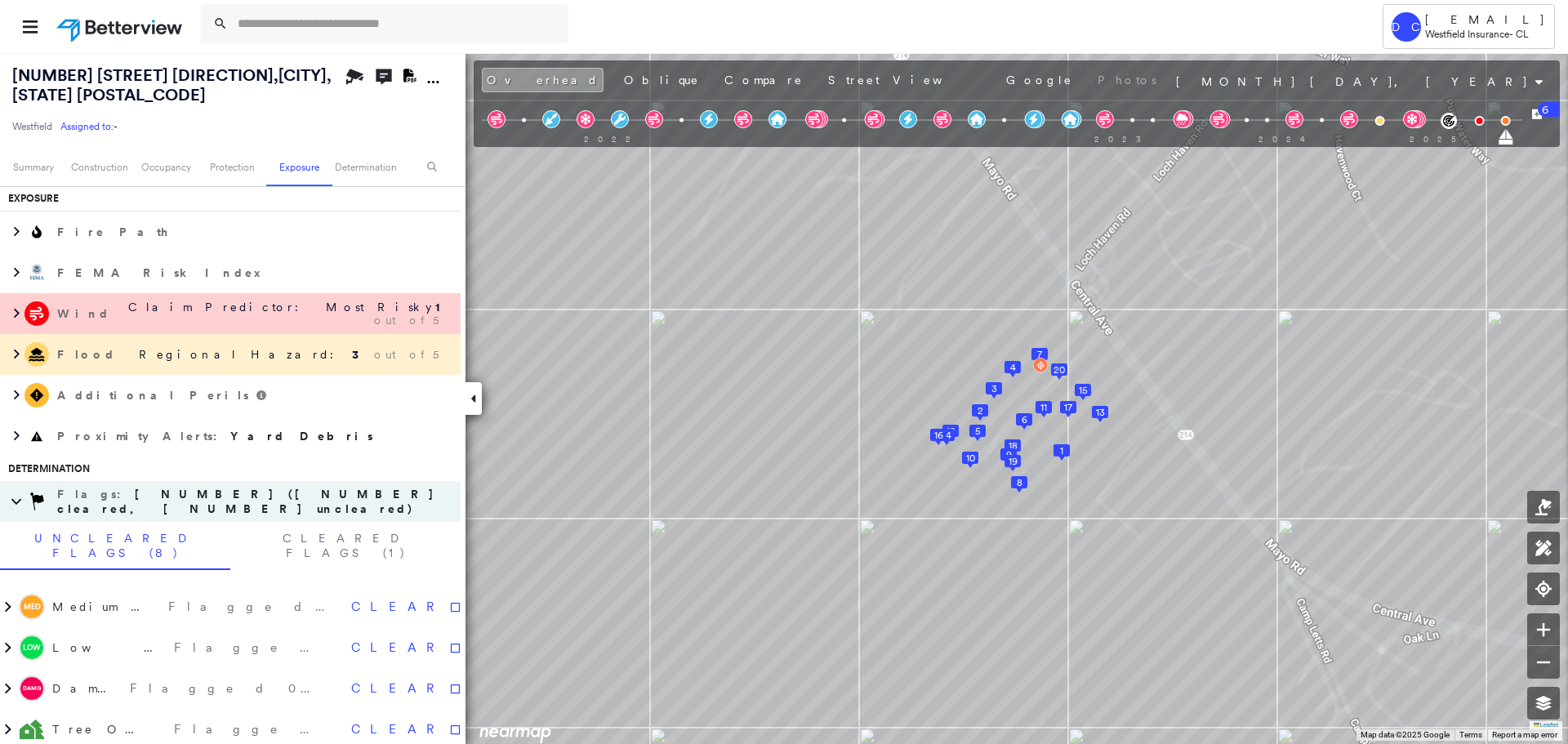 scroll, scrollTop: 646, scrollLeft: 0, axis: vertical 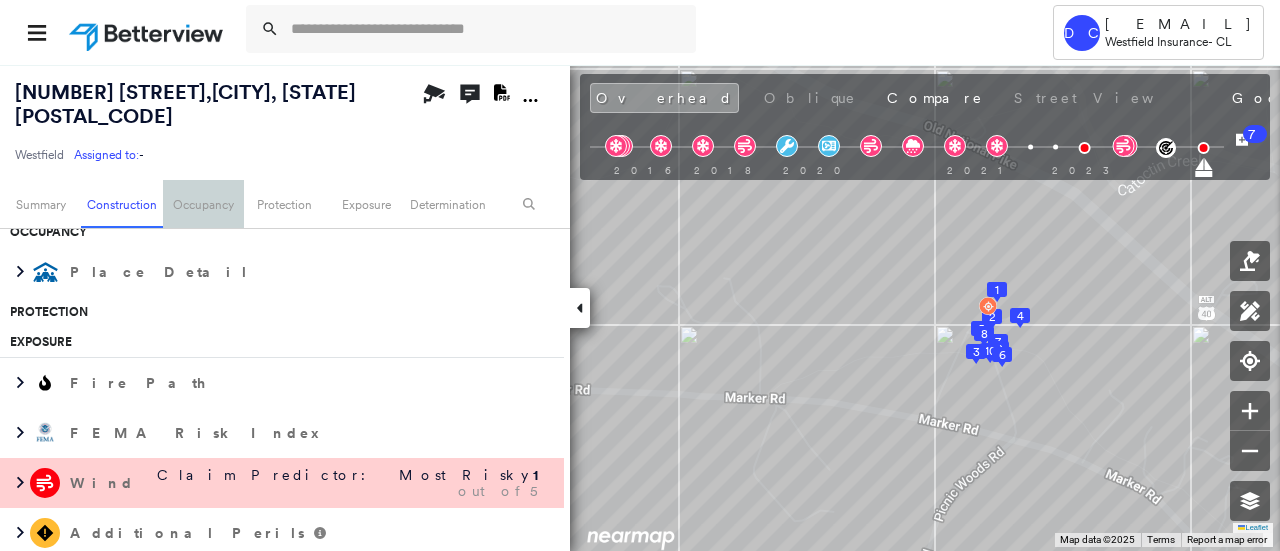 click on "Occupancy" at bounding box center (203, 204) 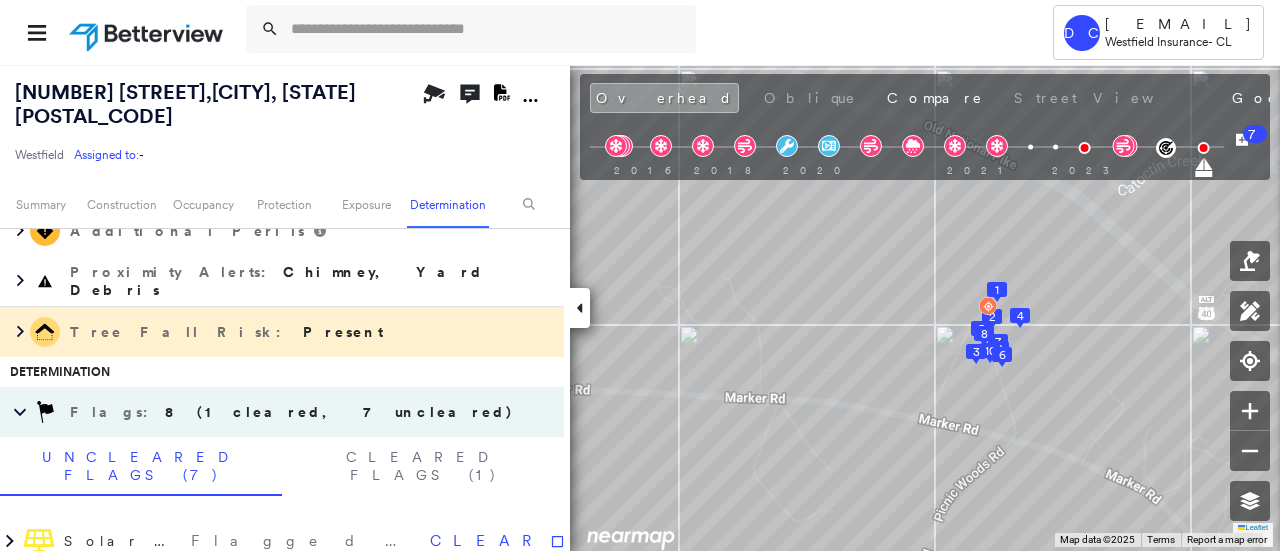 scroll, scrollTop: 1000, scrollLeft: 0, axis: vertical 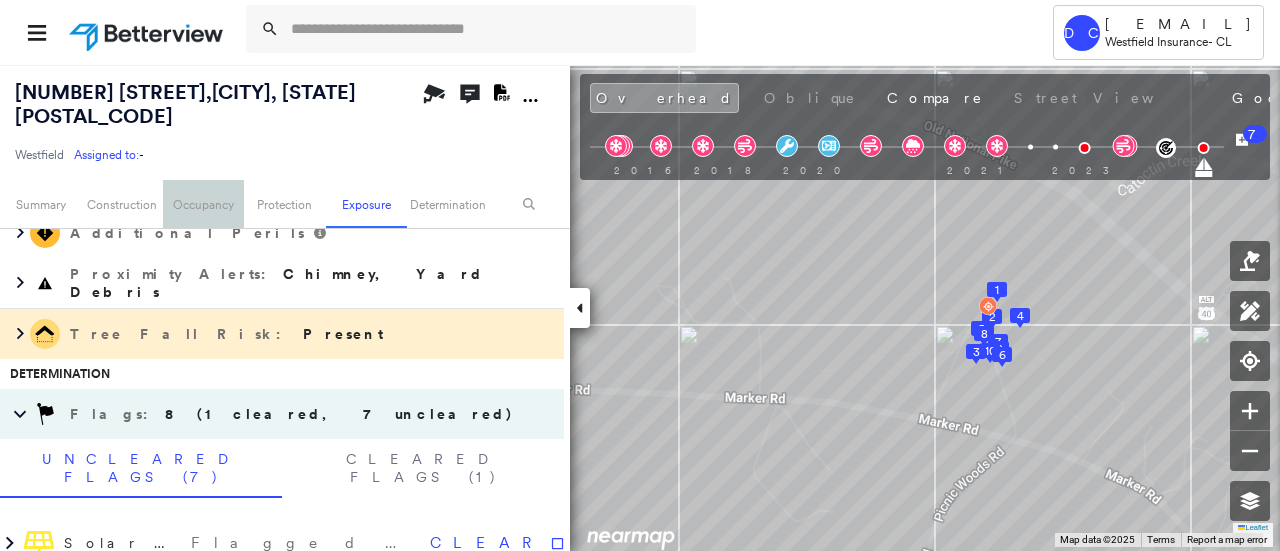 click on "Occupancy" at bounding box center [203, 204] 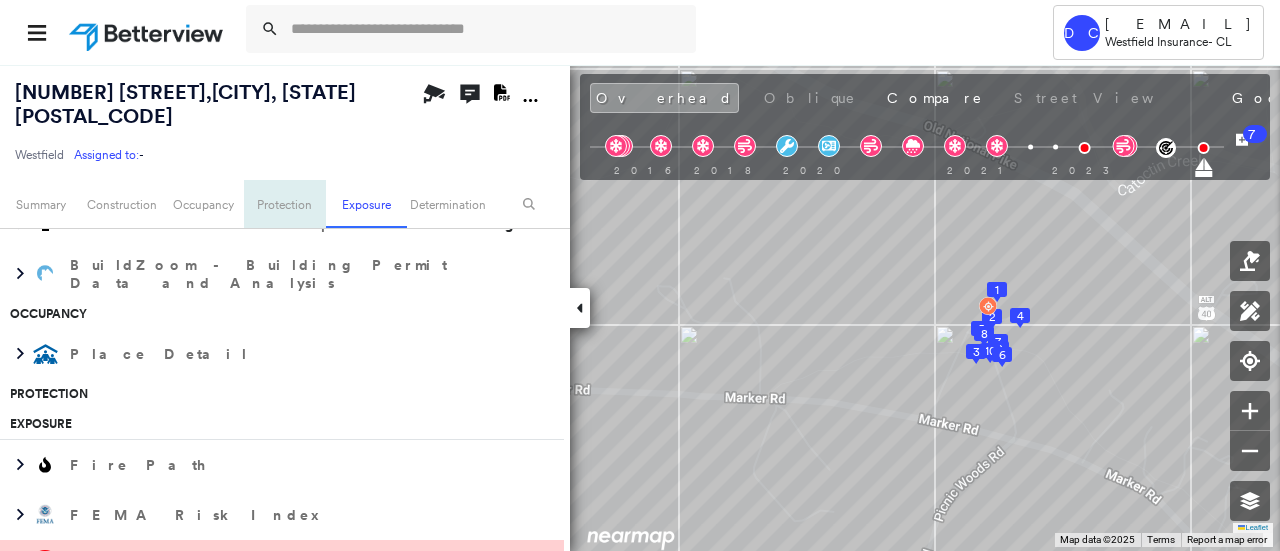 scroll, scrollTop: 617, scrollLeft: 0, axis: vertical 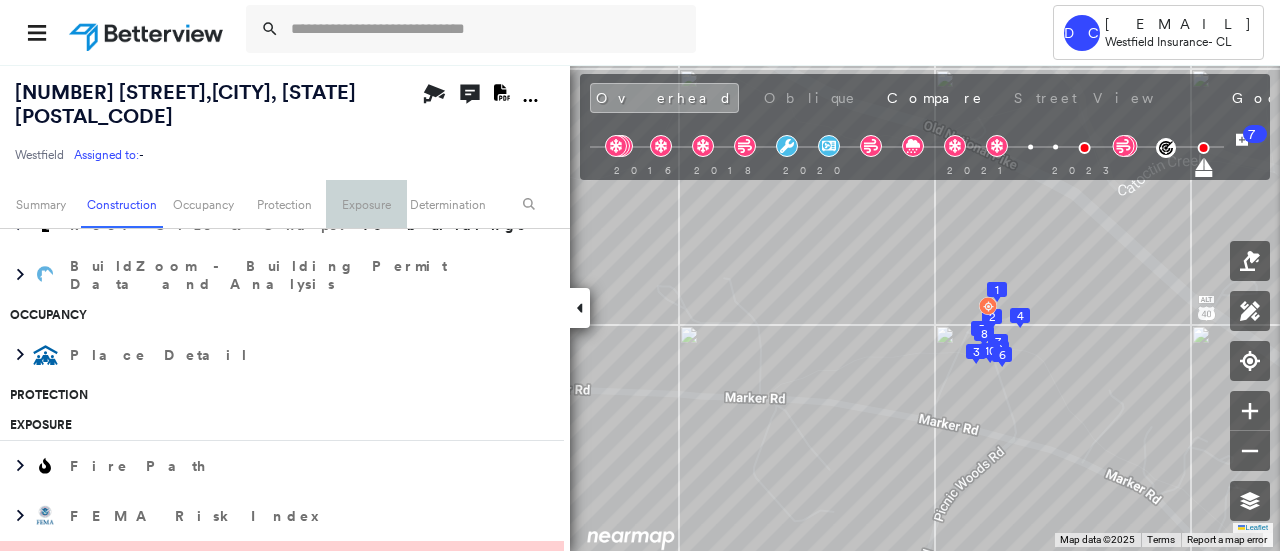 click on "Exposure" at bounding box center (366, 204) 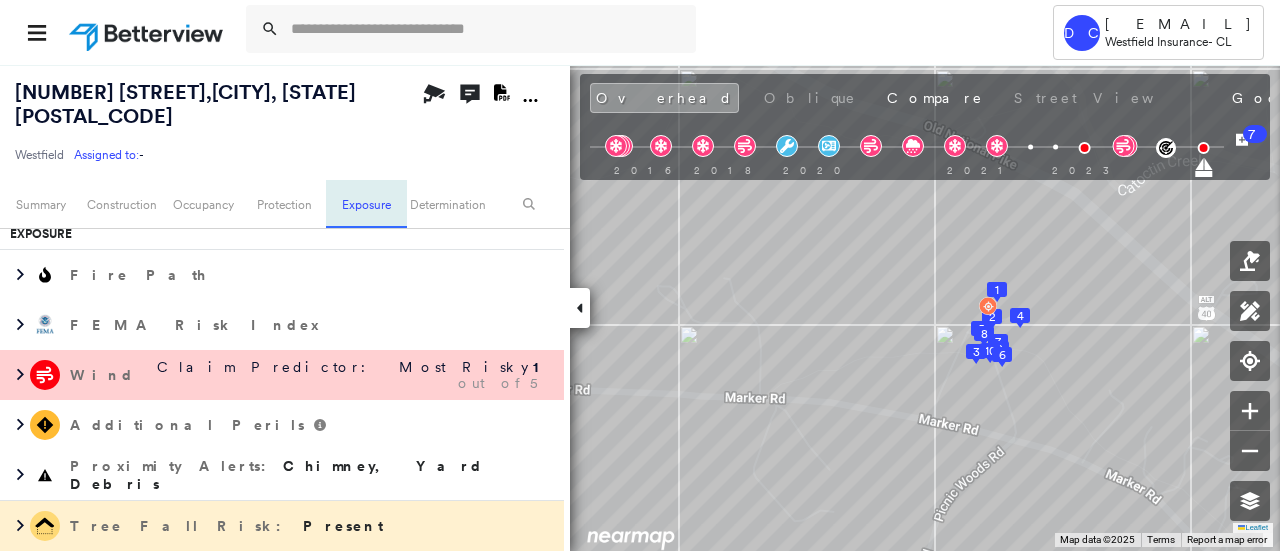 scroll, scrollTop: 827, scrollLeft: 0, axis: vertical 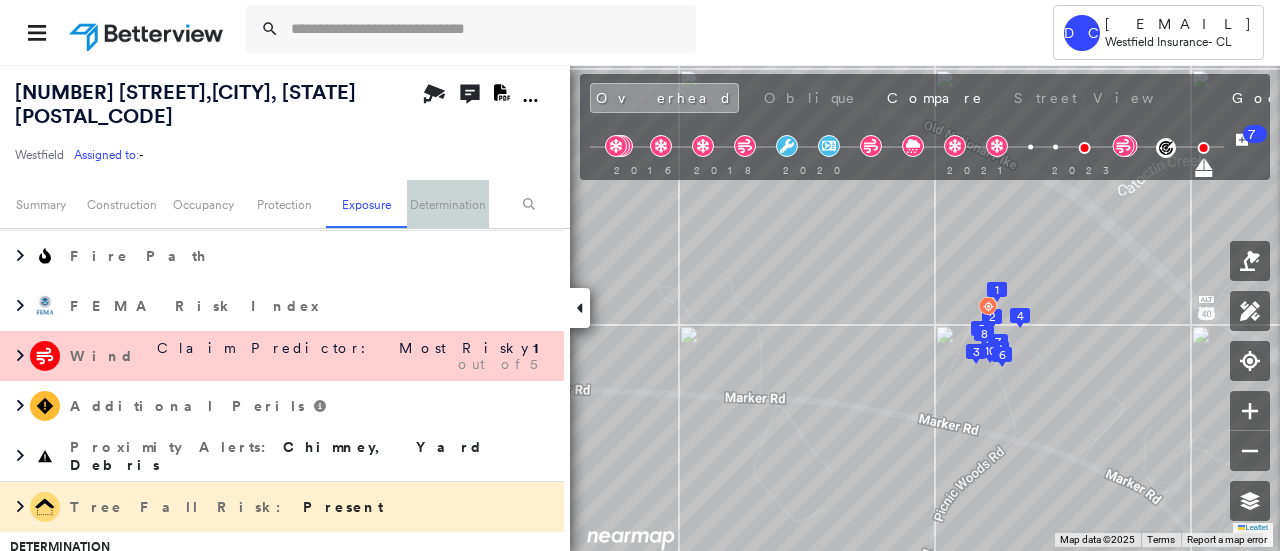 click on "Determination" at bounding box center (447, 204) 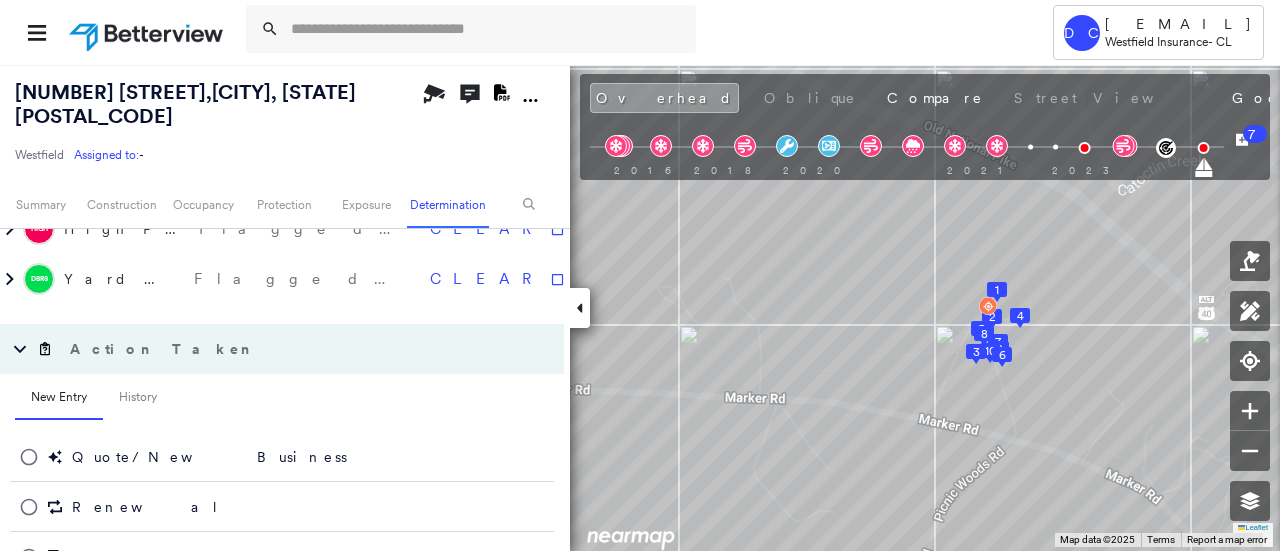 scroll, scrollTop: 1600, scrollLeft: 0, axis: vertical 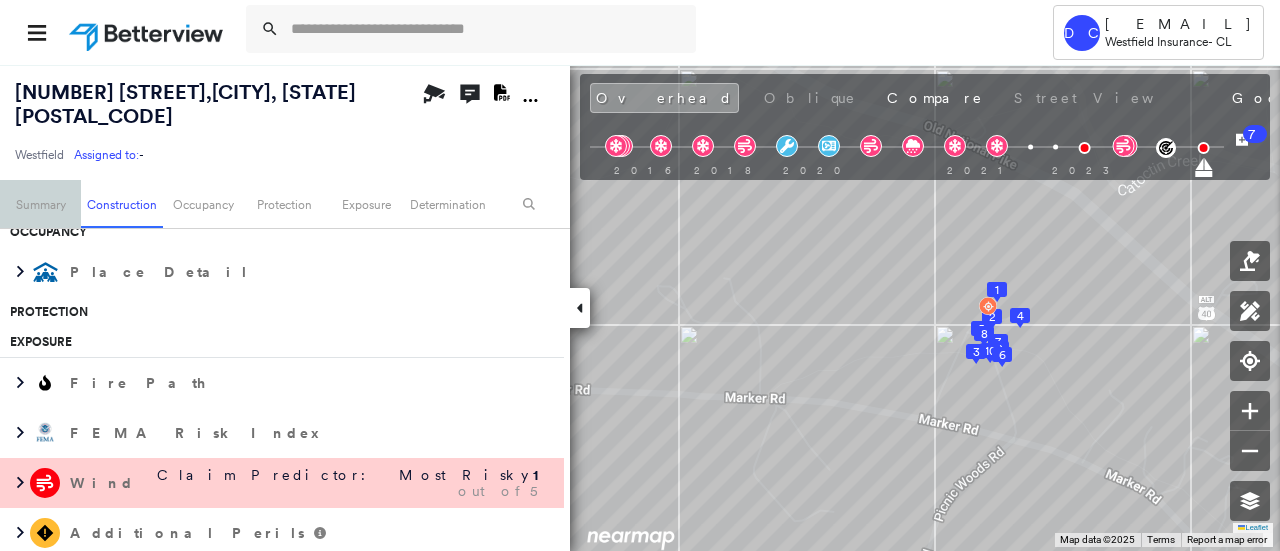 click on "Summary" at bounding box center [40, 204] 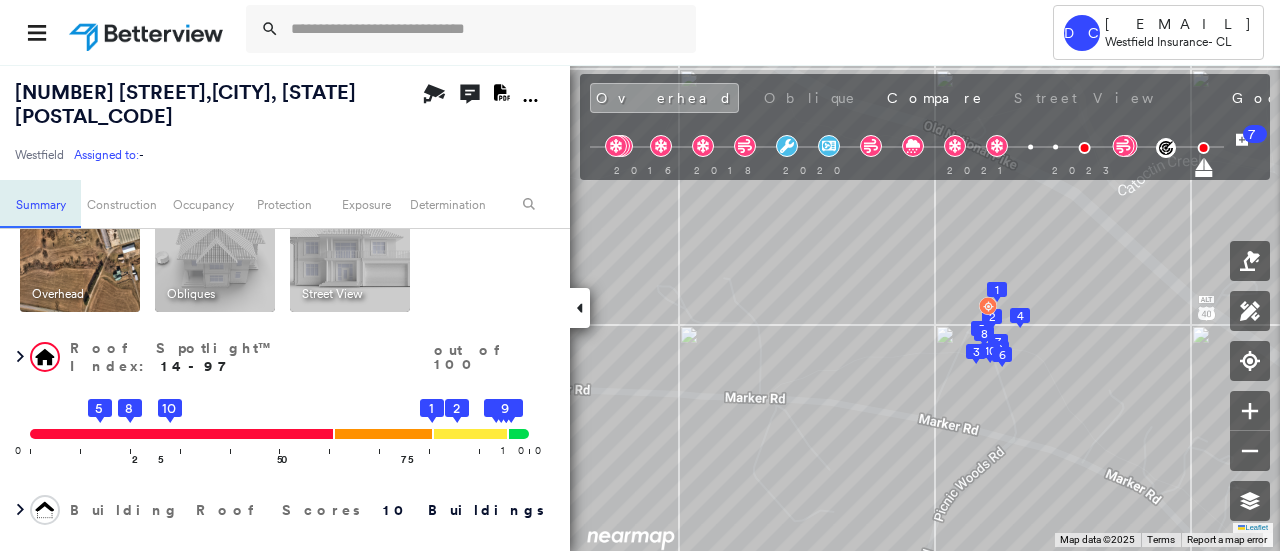scroll, scrollTop: 35, scrollLeft: 0, axis: vertical 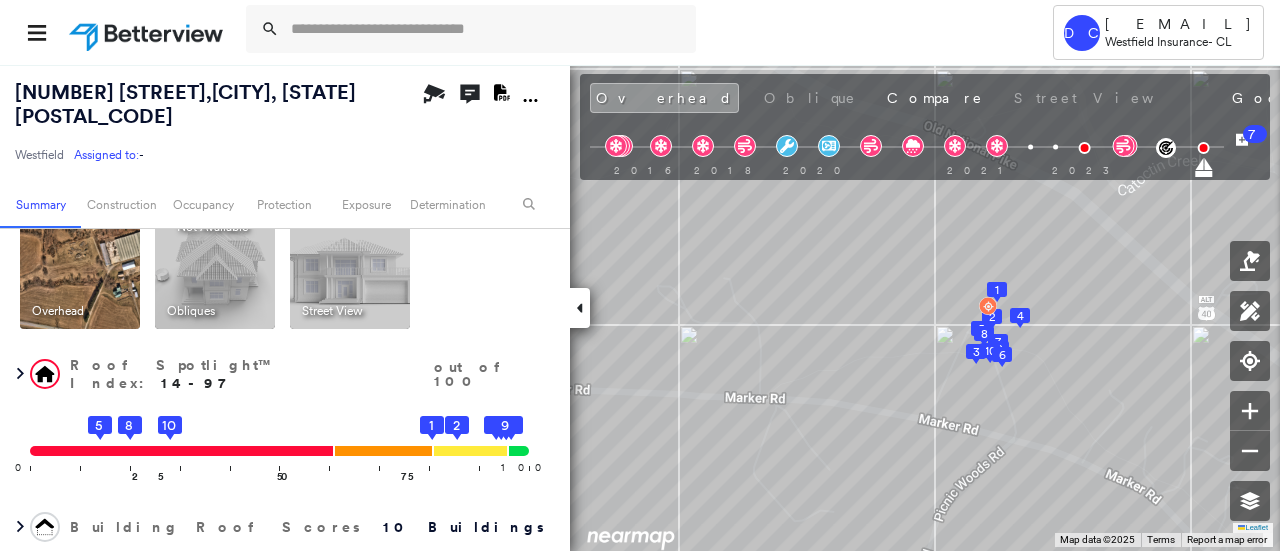 click at bounding box center (215, 269) 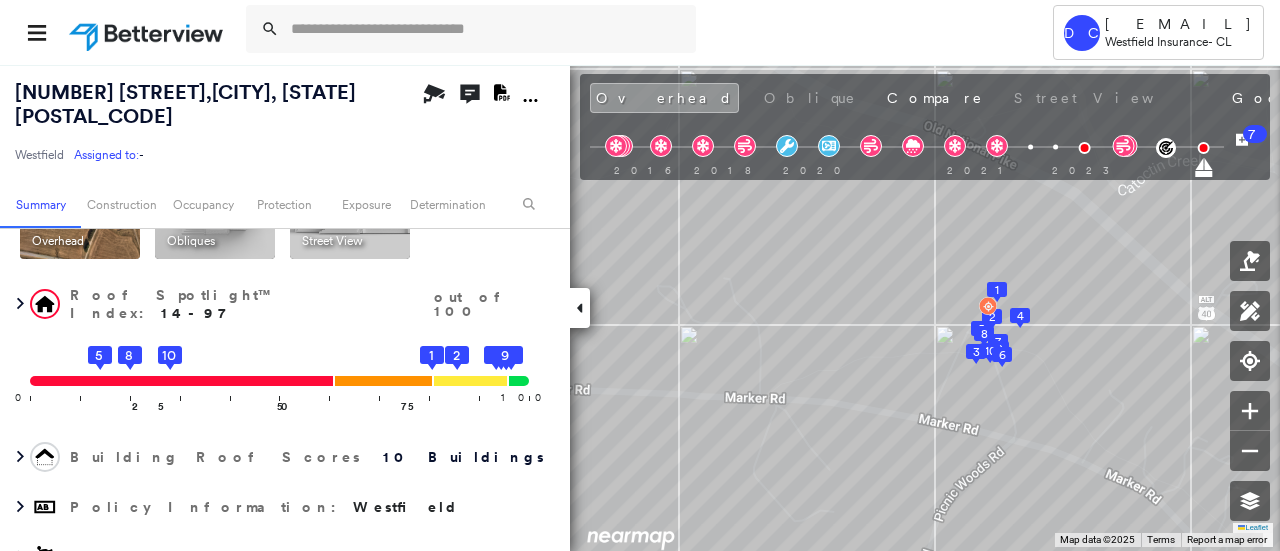 scroll, scrollTop: 135, scrollLeft: 0, axis: vertical 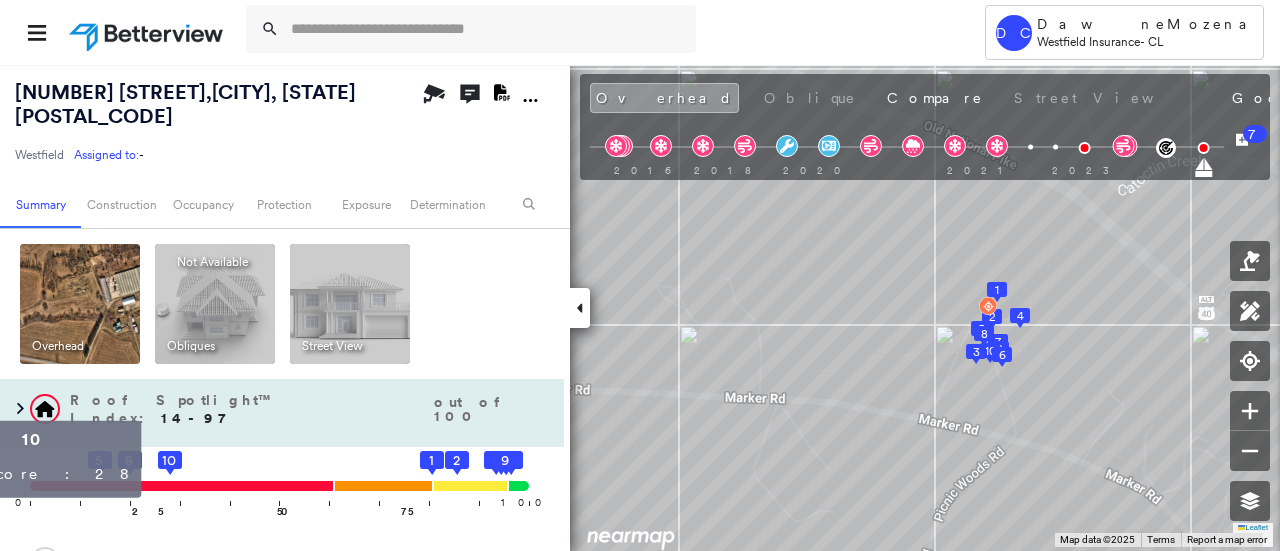 click on "10" 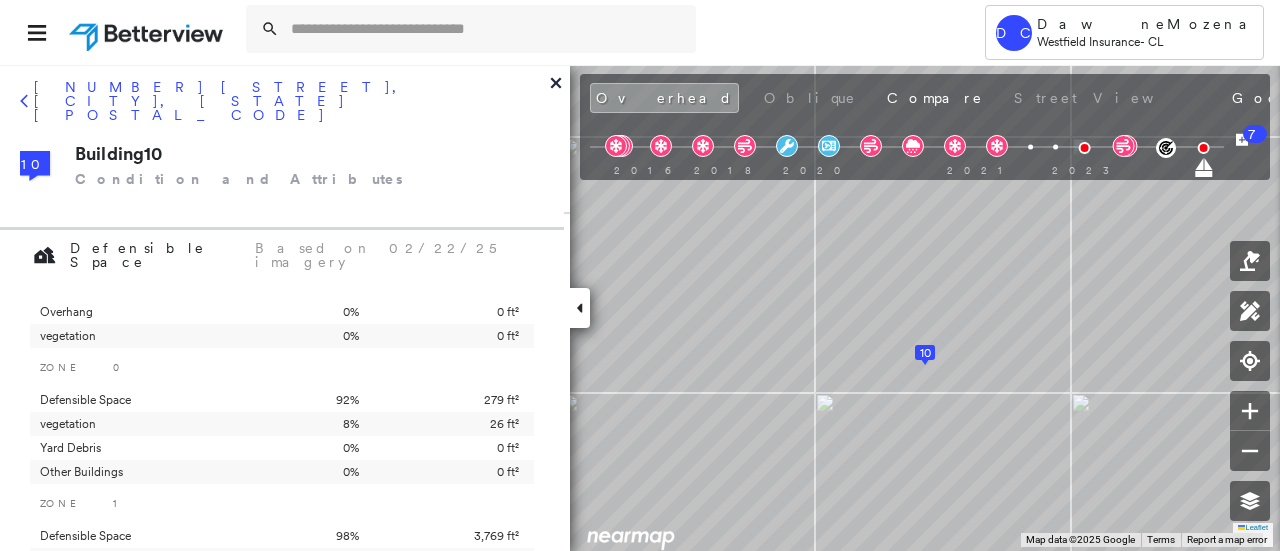 scroll, scrollTop: 726, scrollLeft: 0, axis: vertical 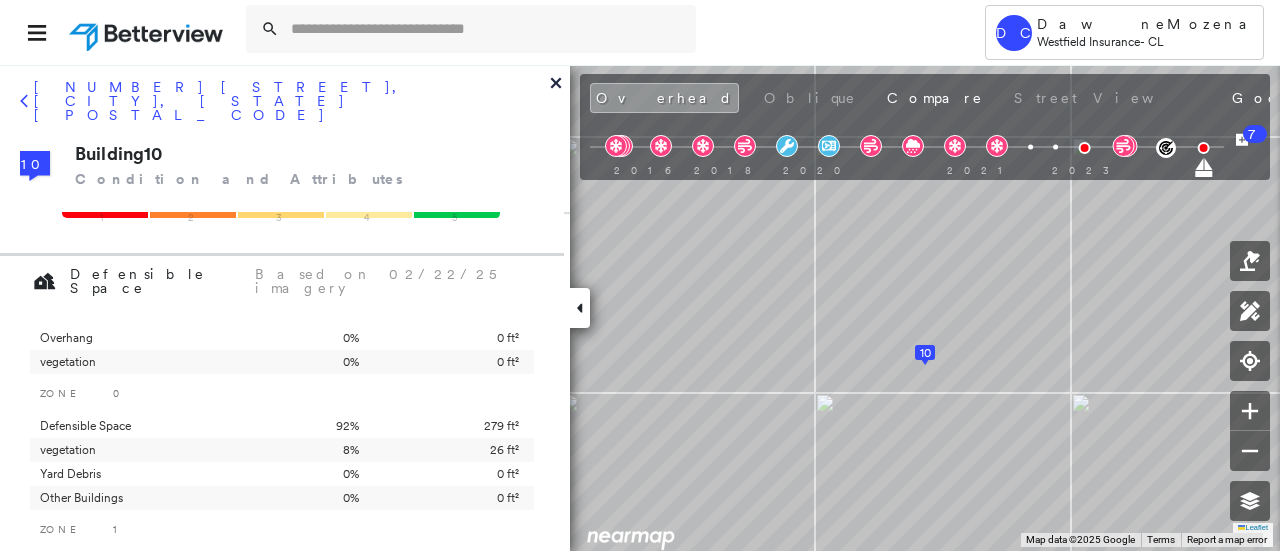 click 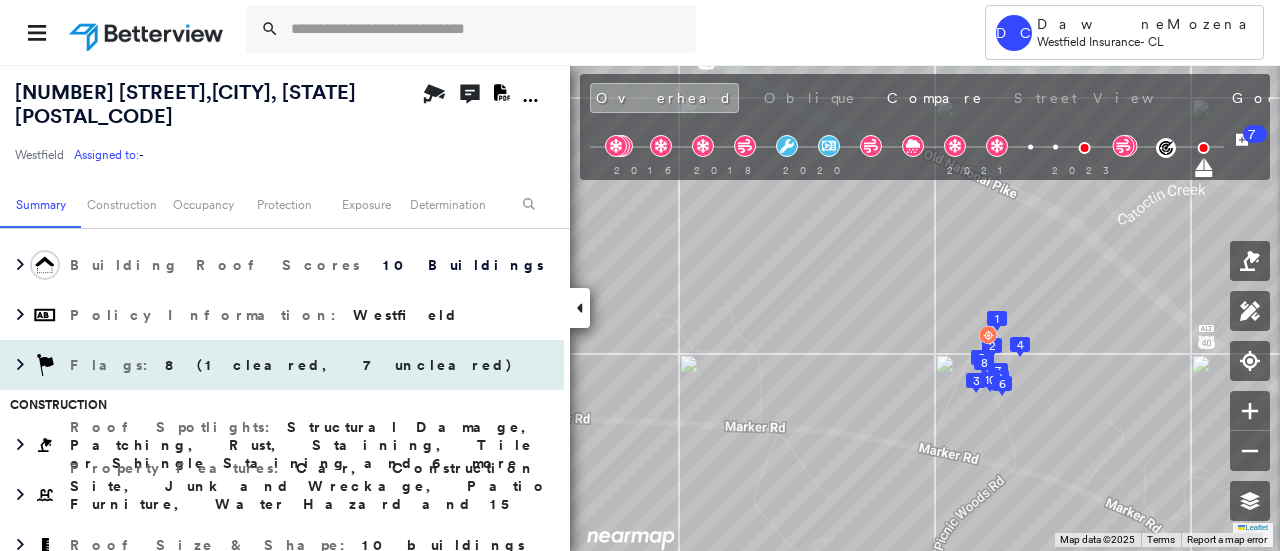 scroll, scrollTop: 700, scrollLeft: 0, axis: vertical 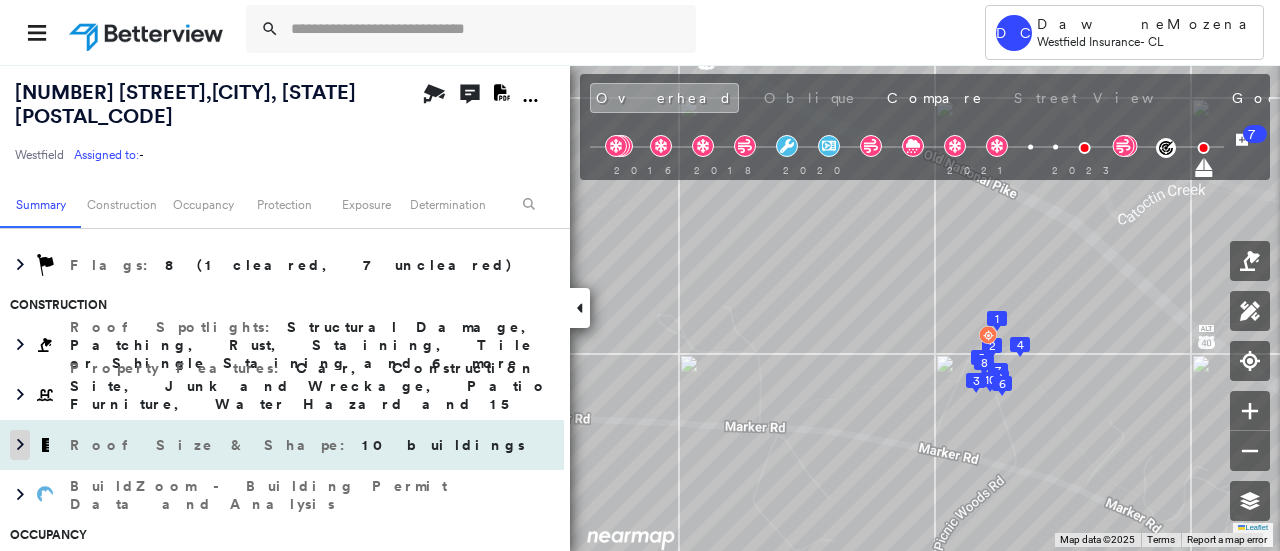 click at bounding box center [20, 445] 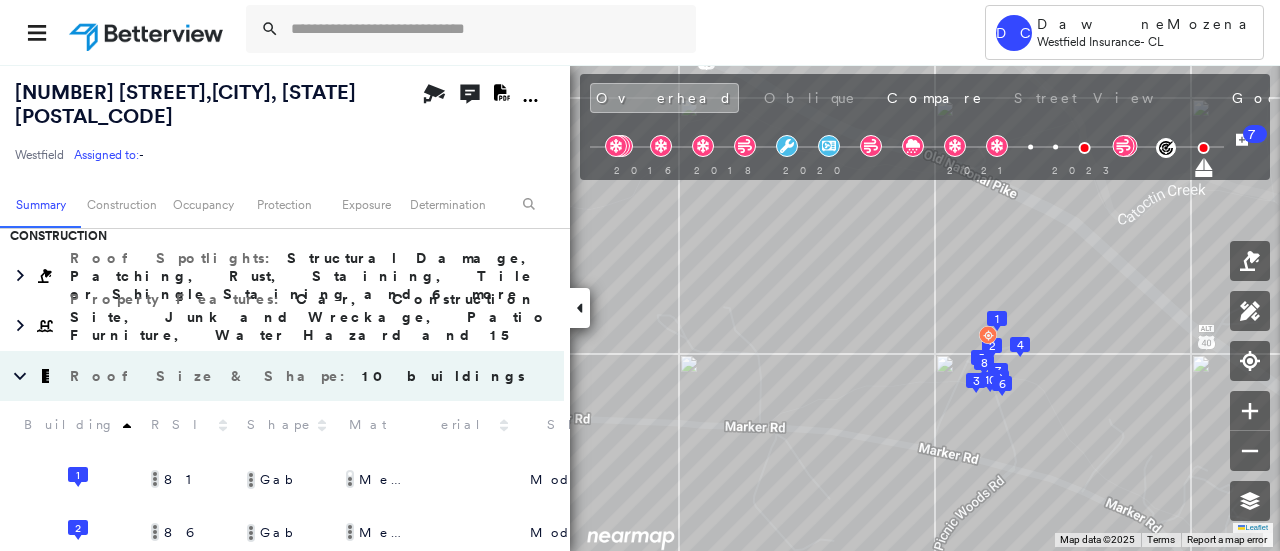scroll, scrollTop: 800, scrollLeft: 0, axis: vertical 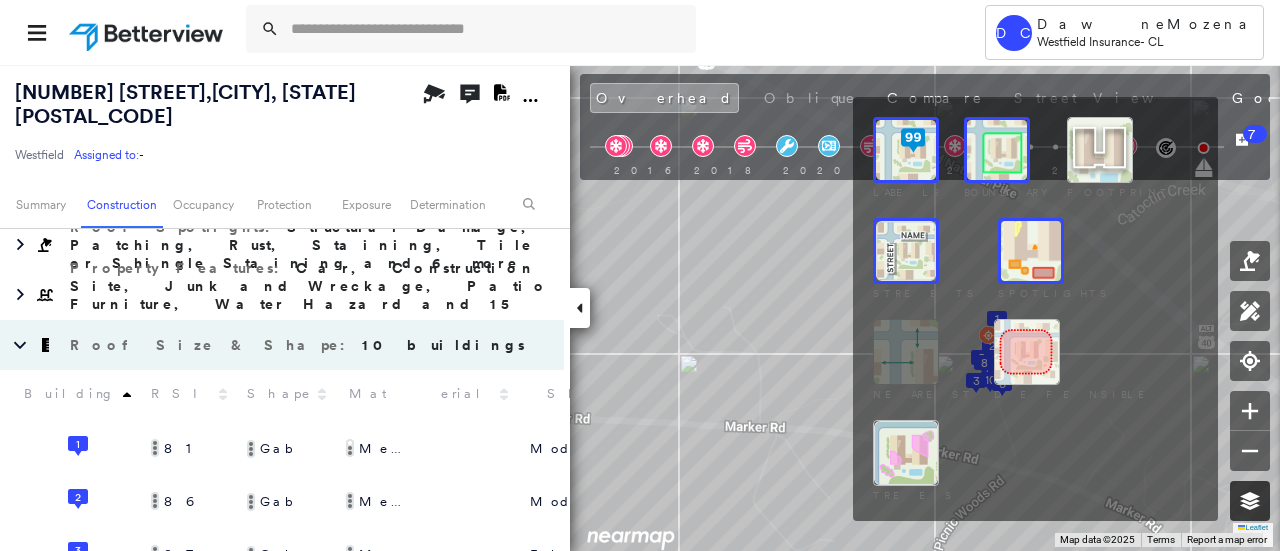 click at bounding box center (1250, 501) 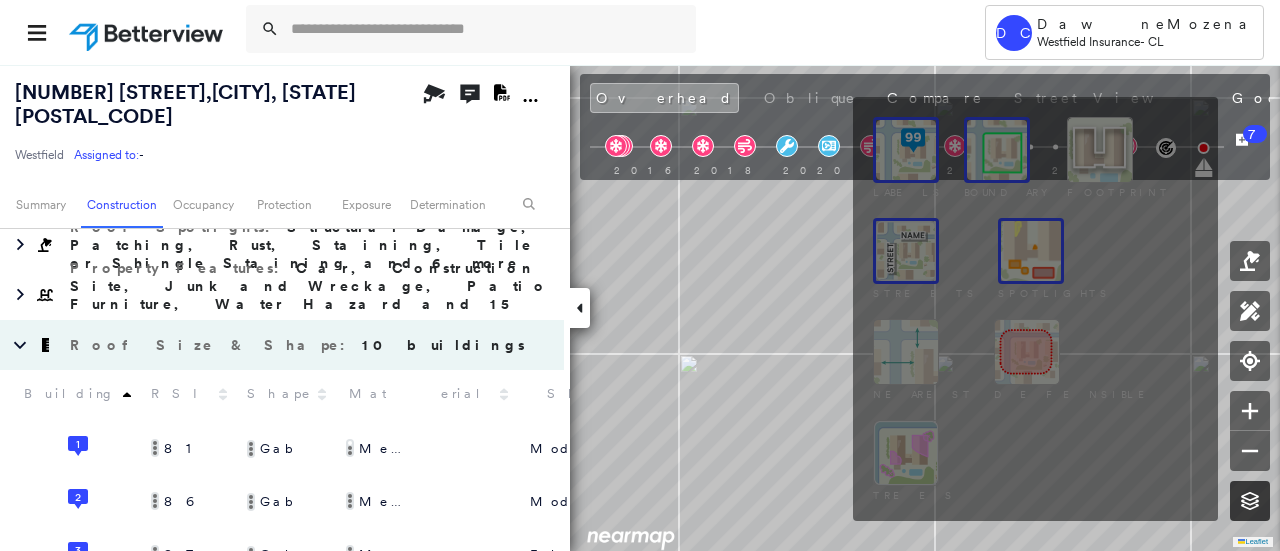 click 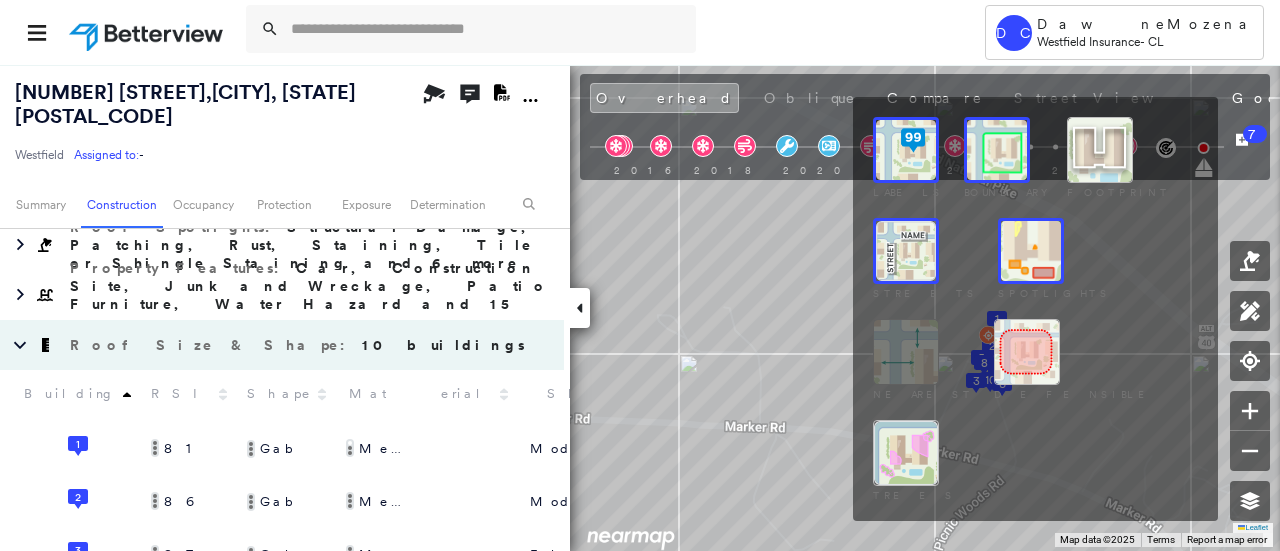 click at bounding box center (997, 150) 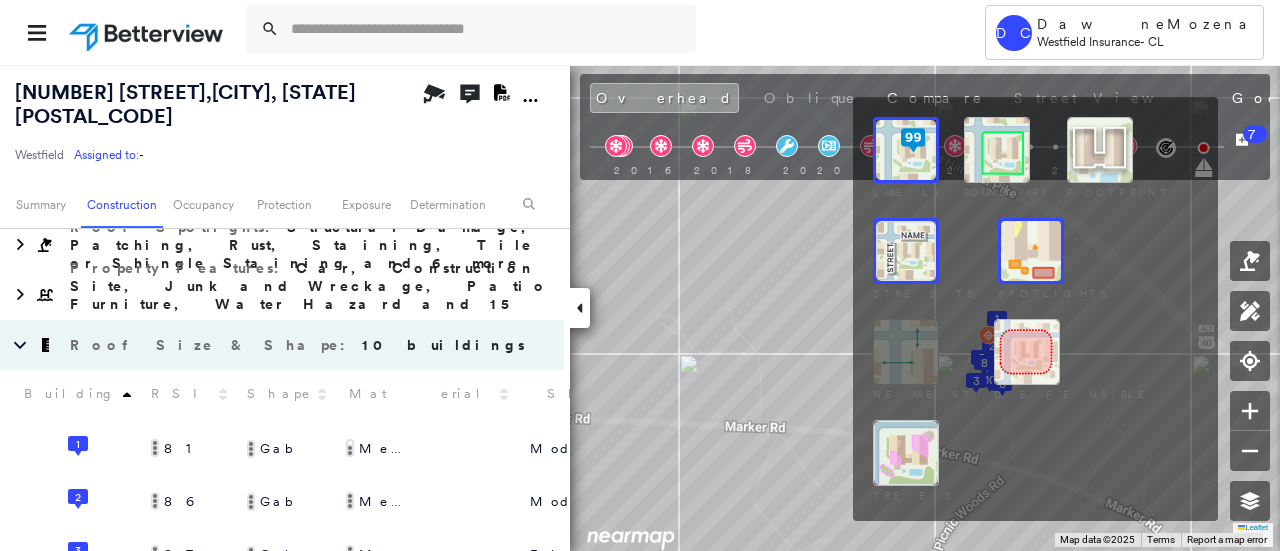 click at bounding box center [997, 150] 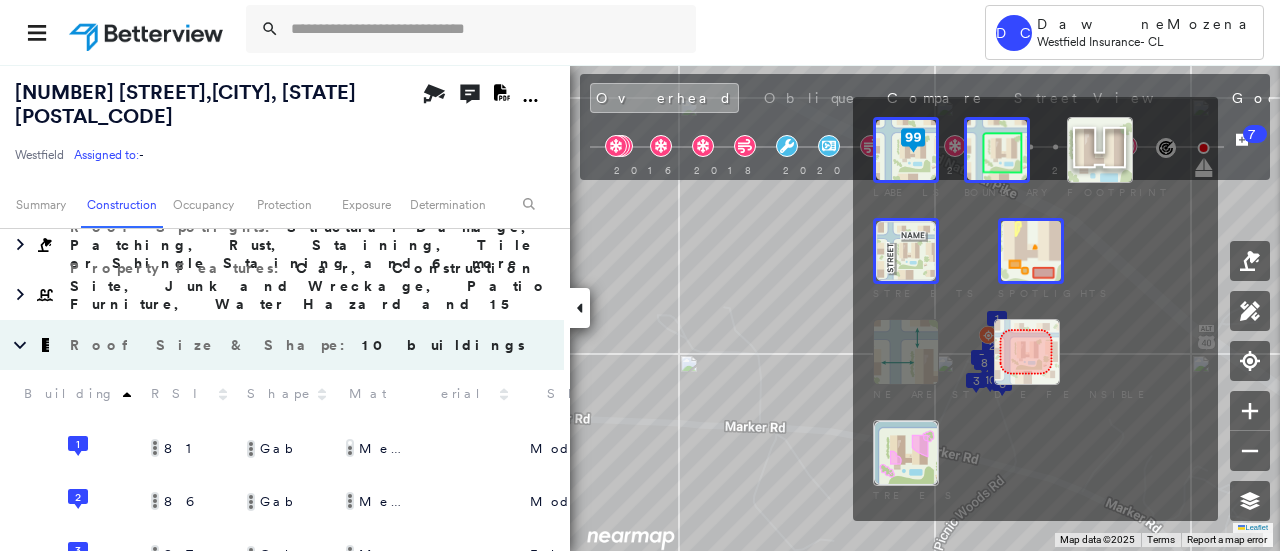 click at bounding box center [1100, 150] 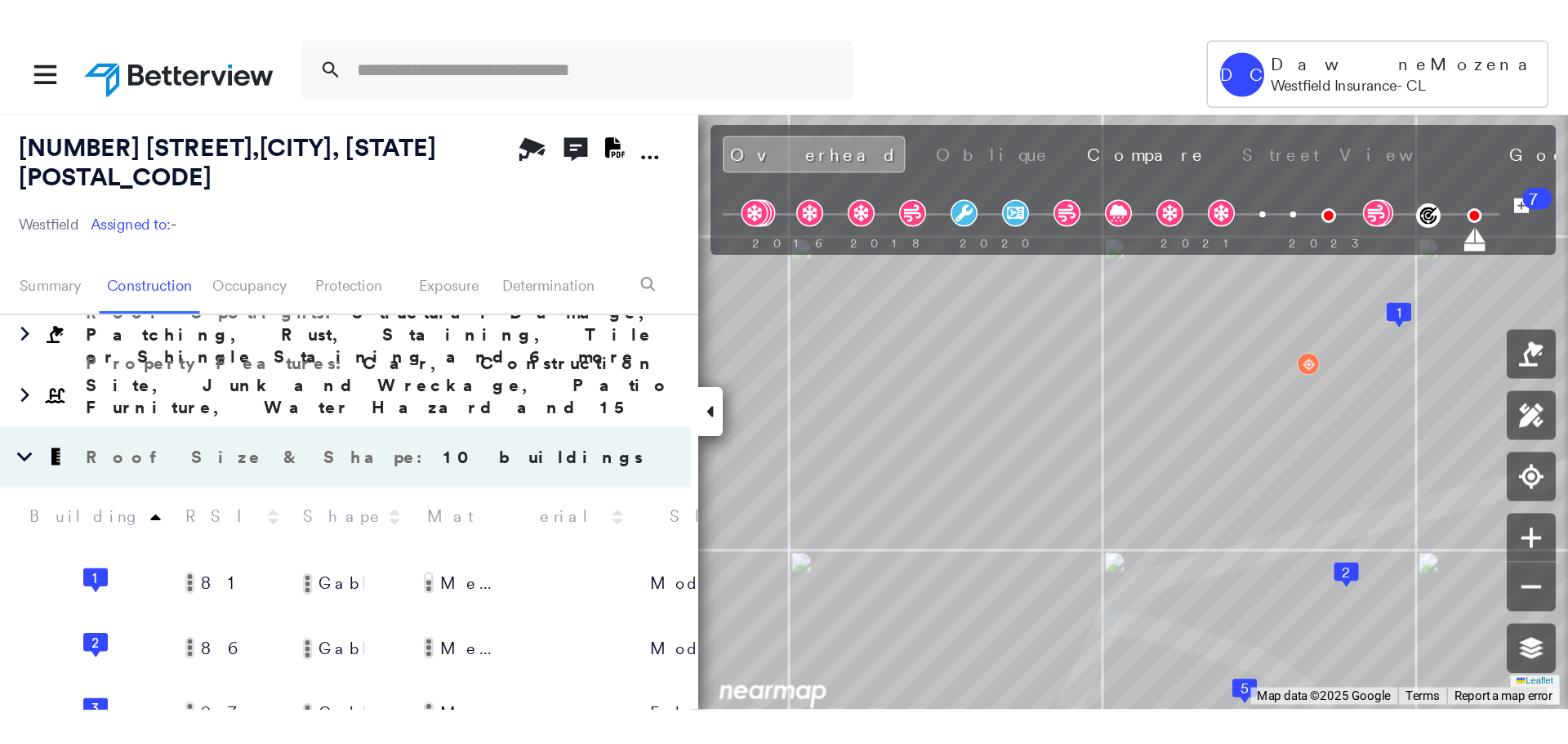 scroll, scrollTop: 653, scrollLeft: 0, axis: vertical 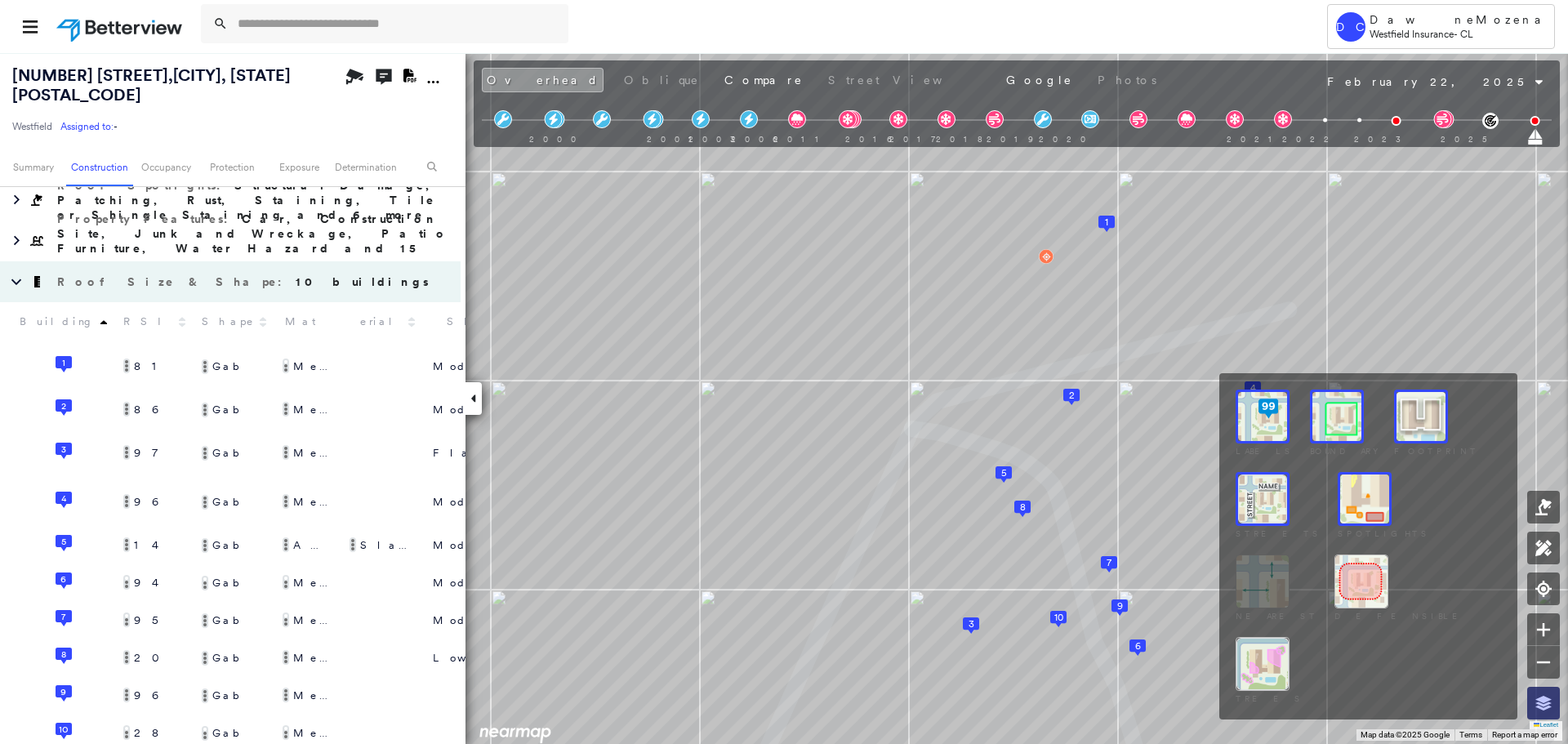 click at bounding box center [1544, 703] 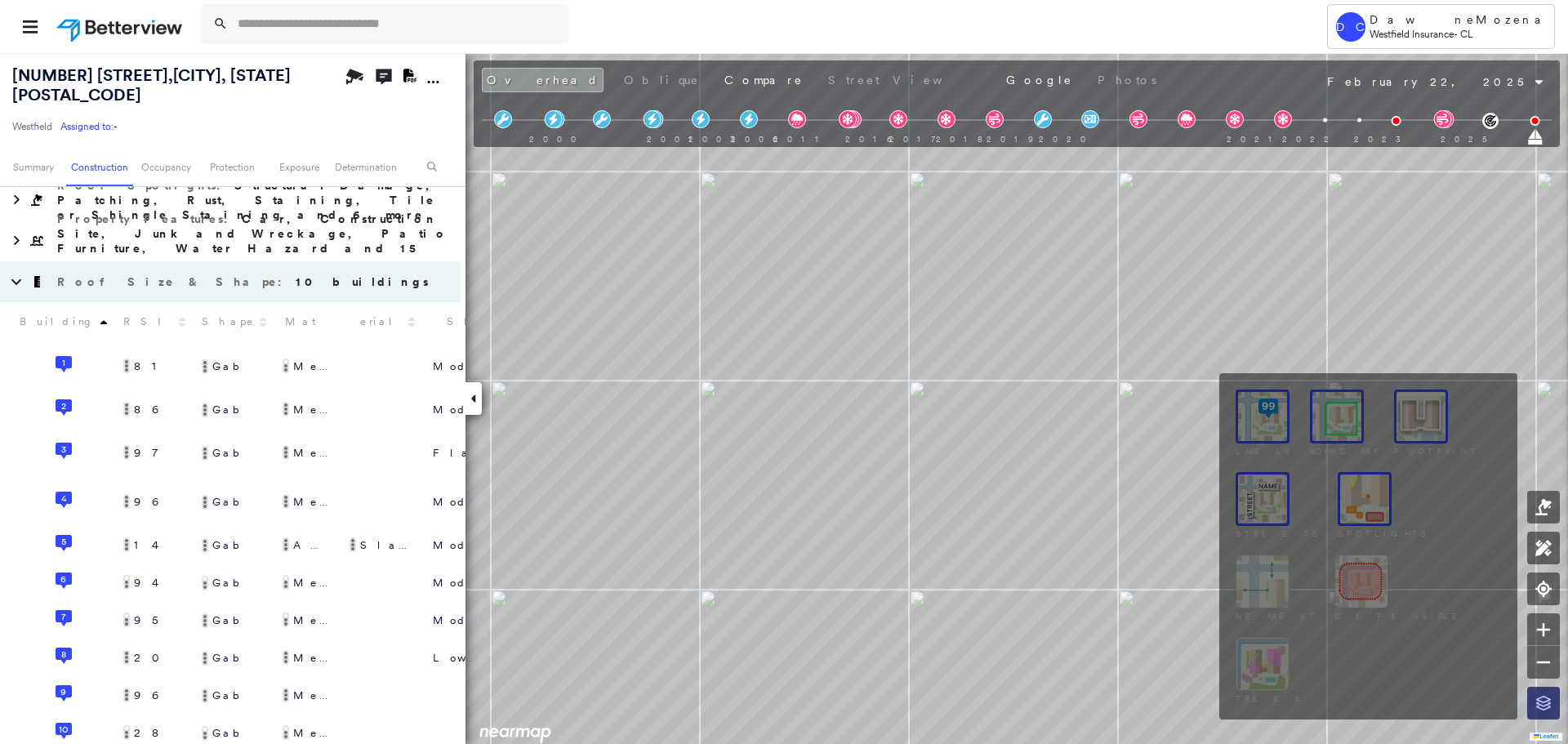 click at bounding box center [1544, 703] 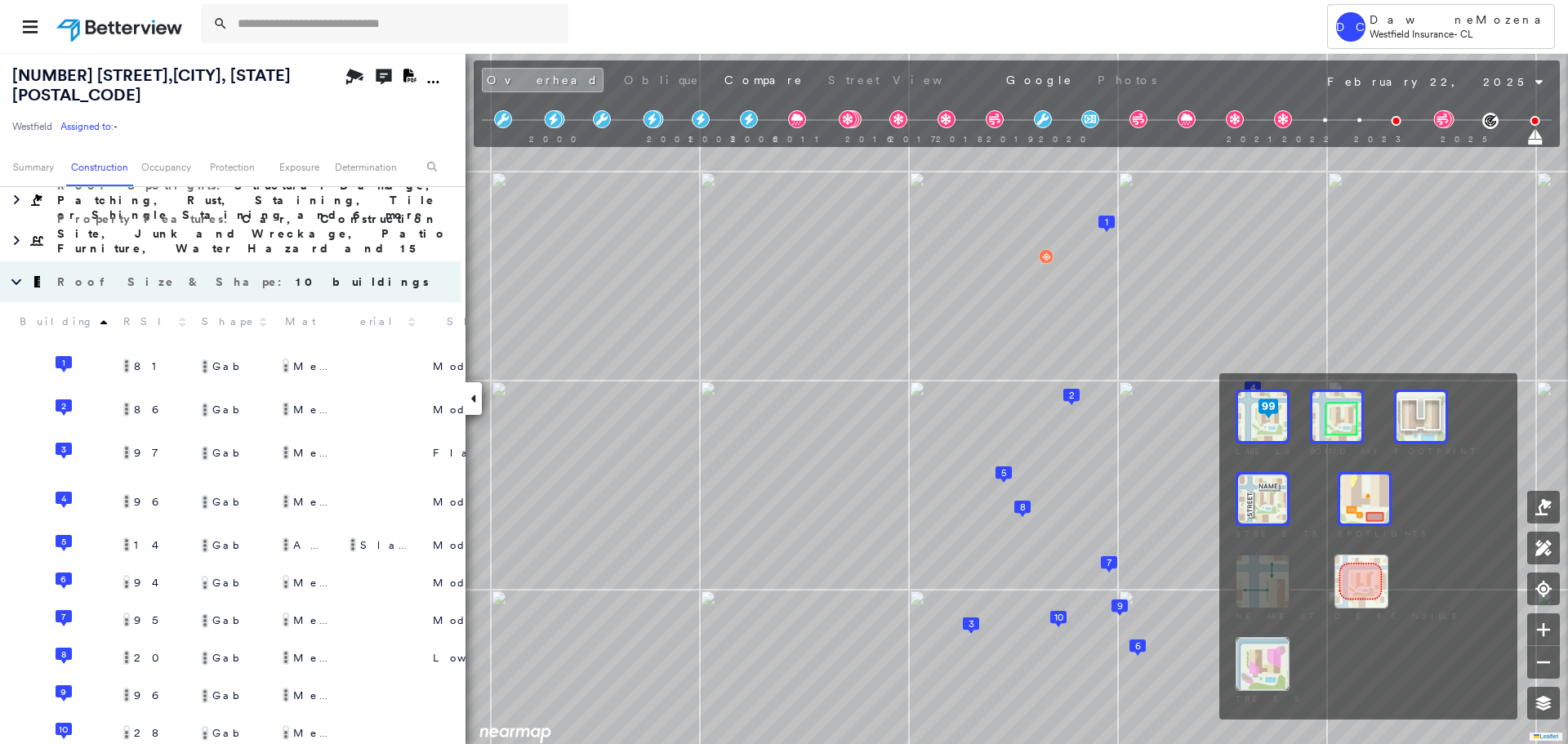 click at bounding box center (1361, 581) 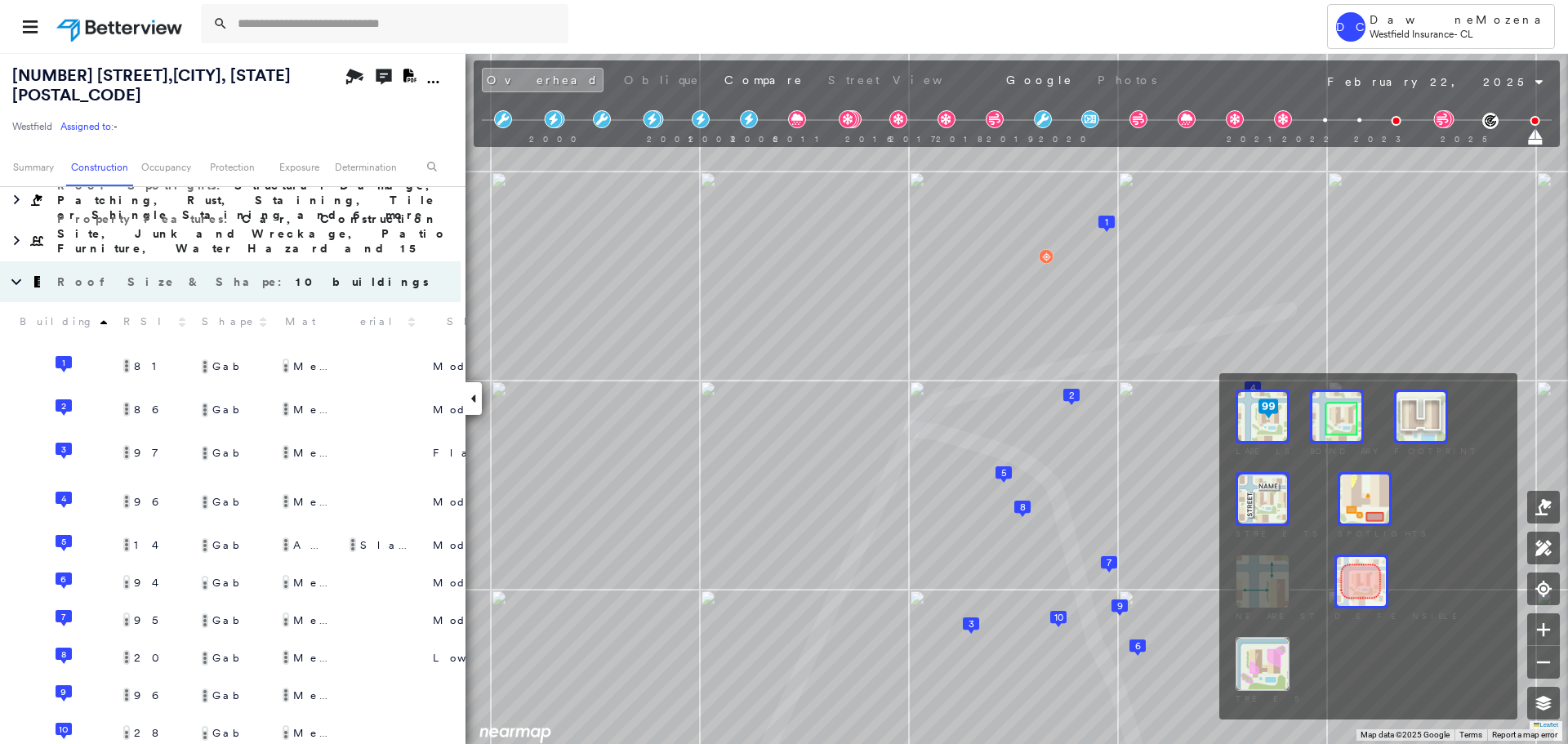 click at bounding box center [1361, 581] 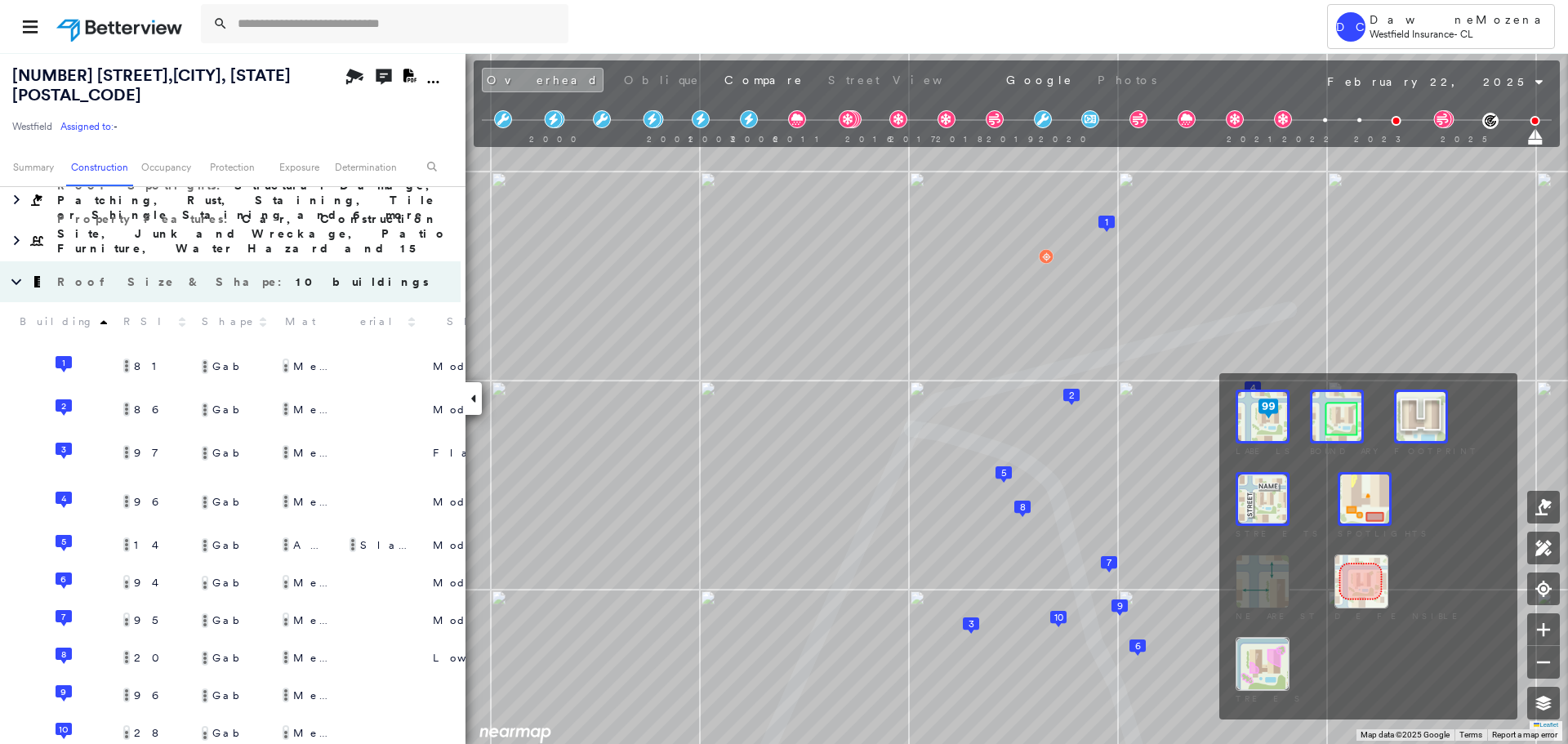 click at bounding box center (1263, 664) 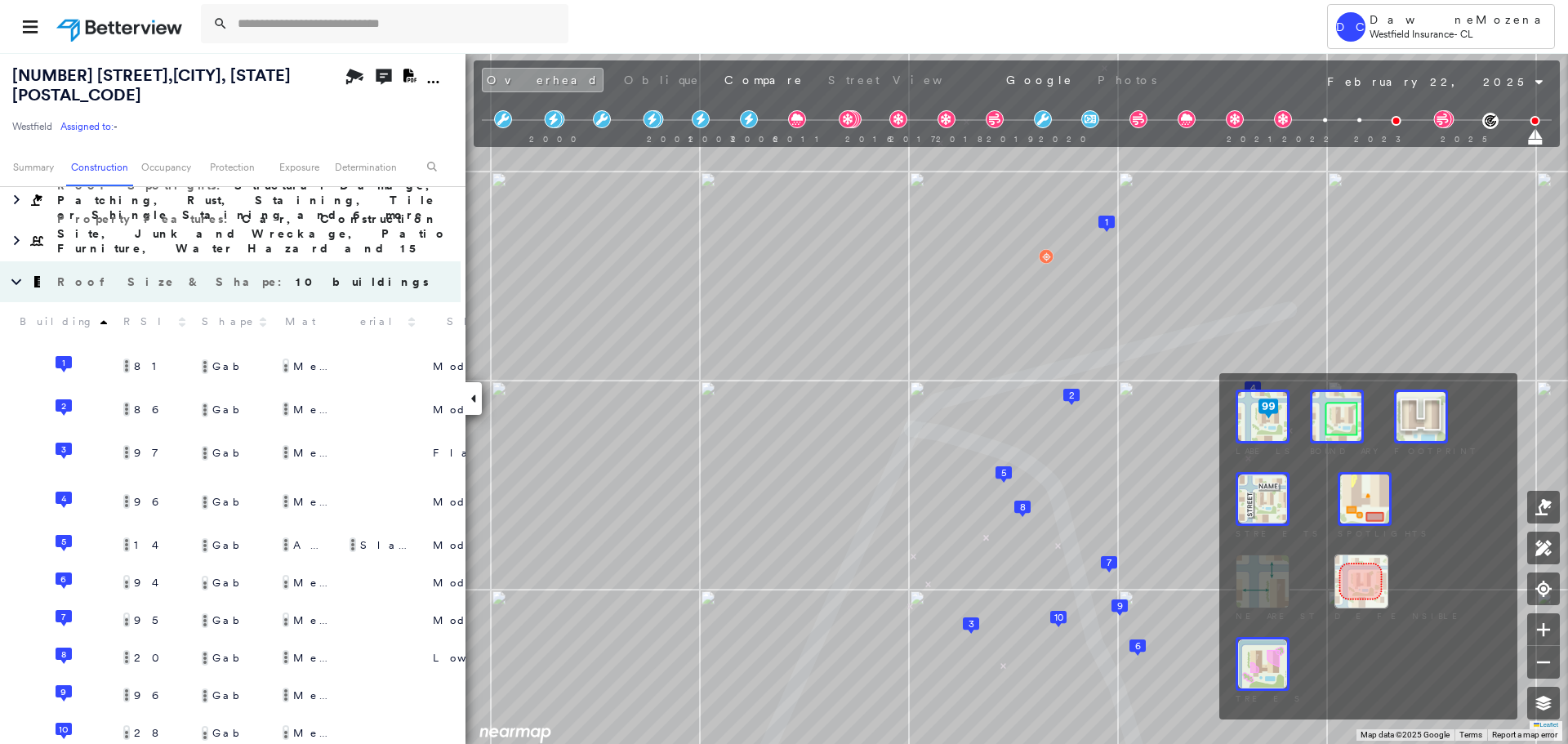 click at bounding box center [1263, 664] 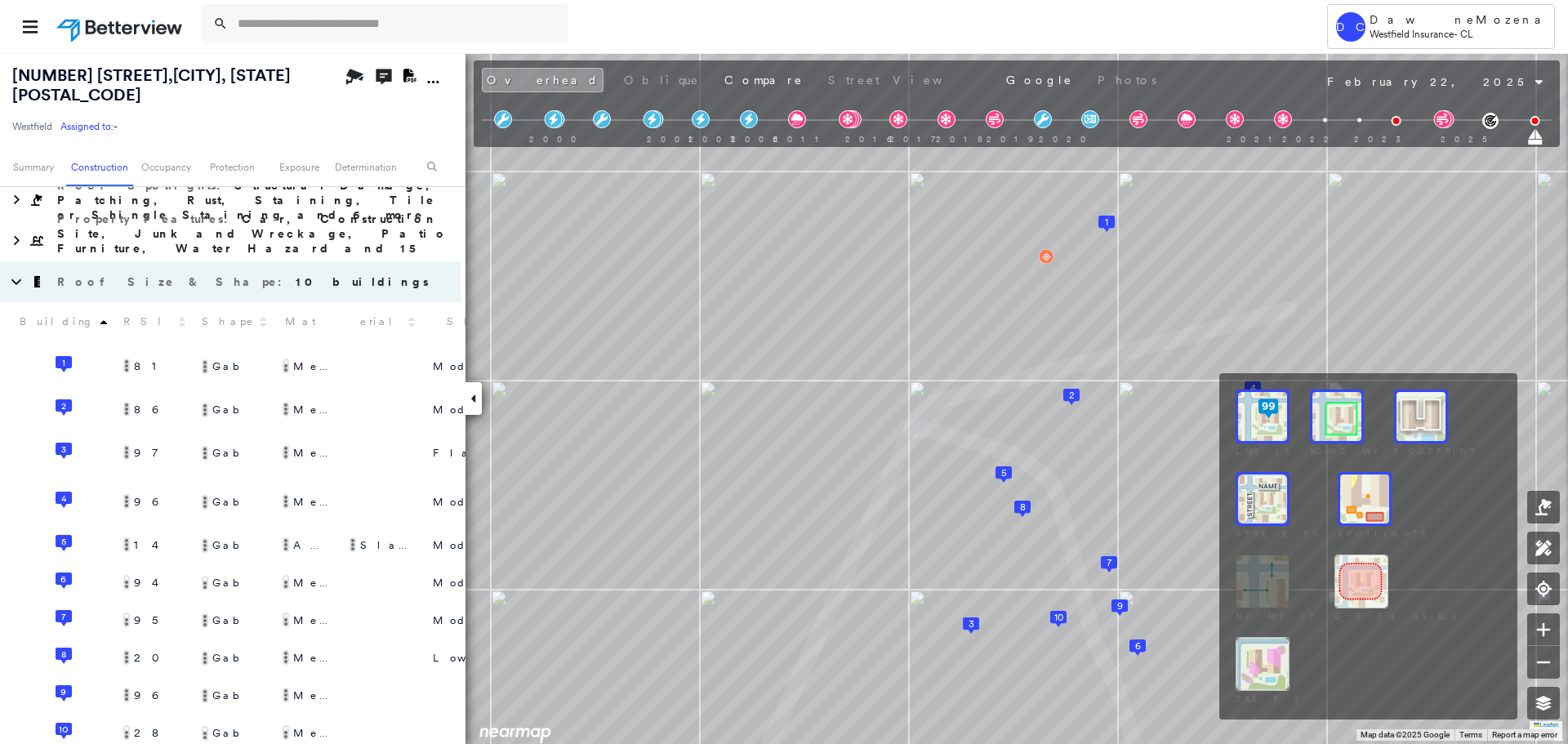 click at bounding box center (1361, 581) 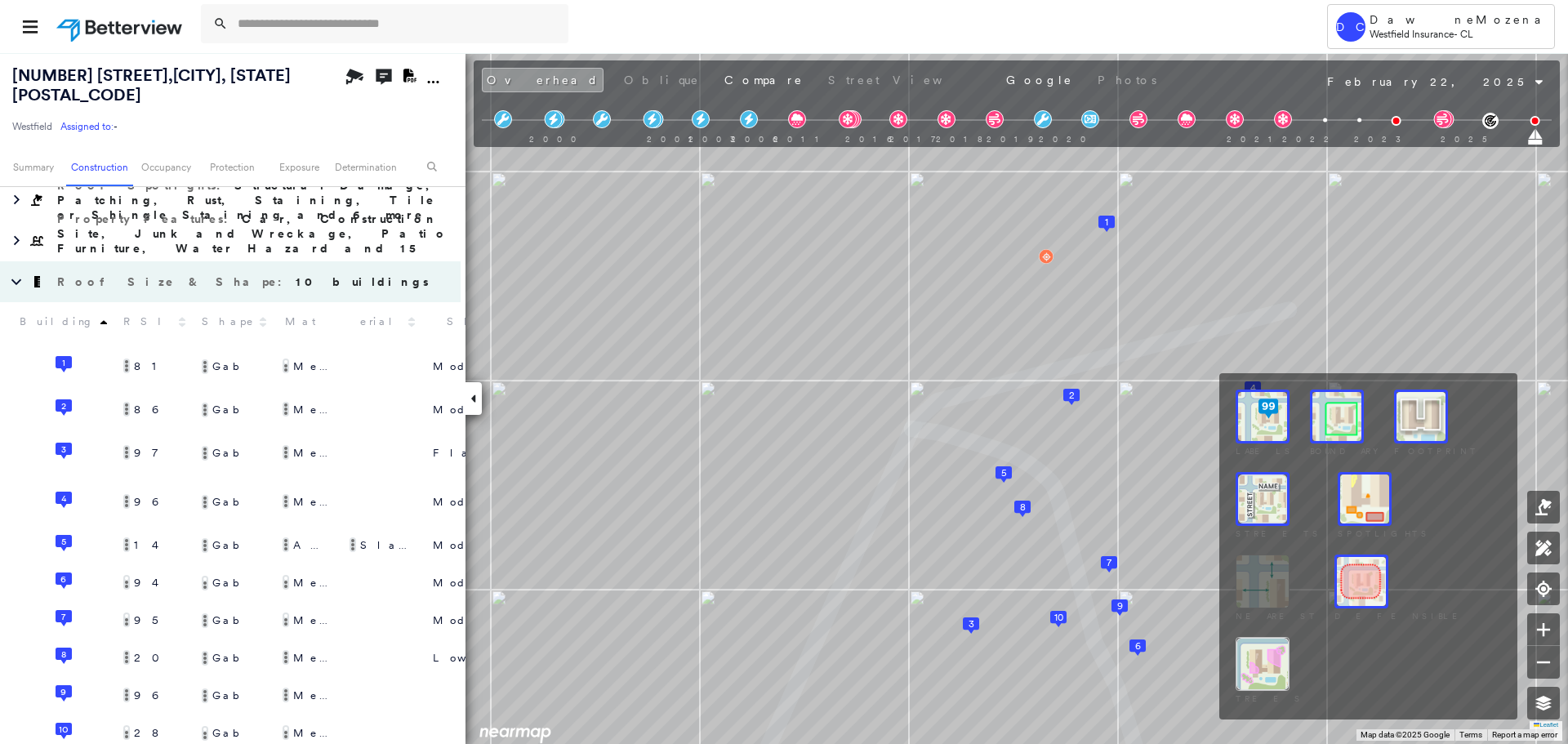 click at bounding box center [1361, 581] 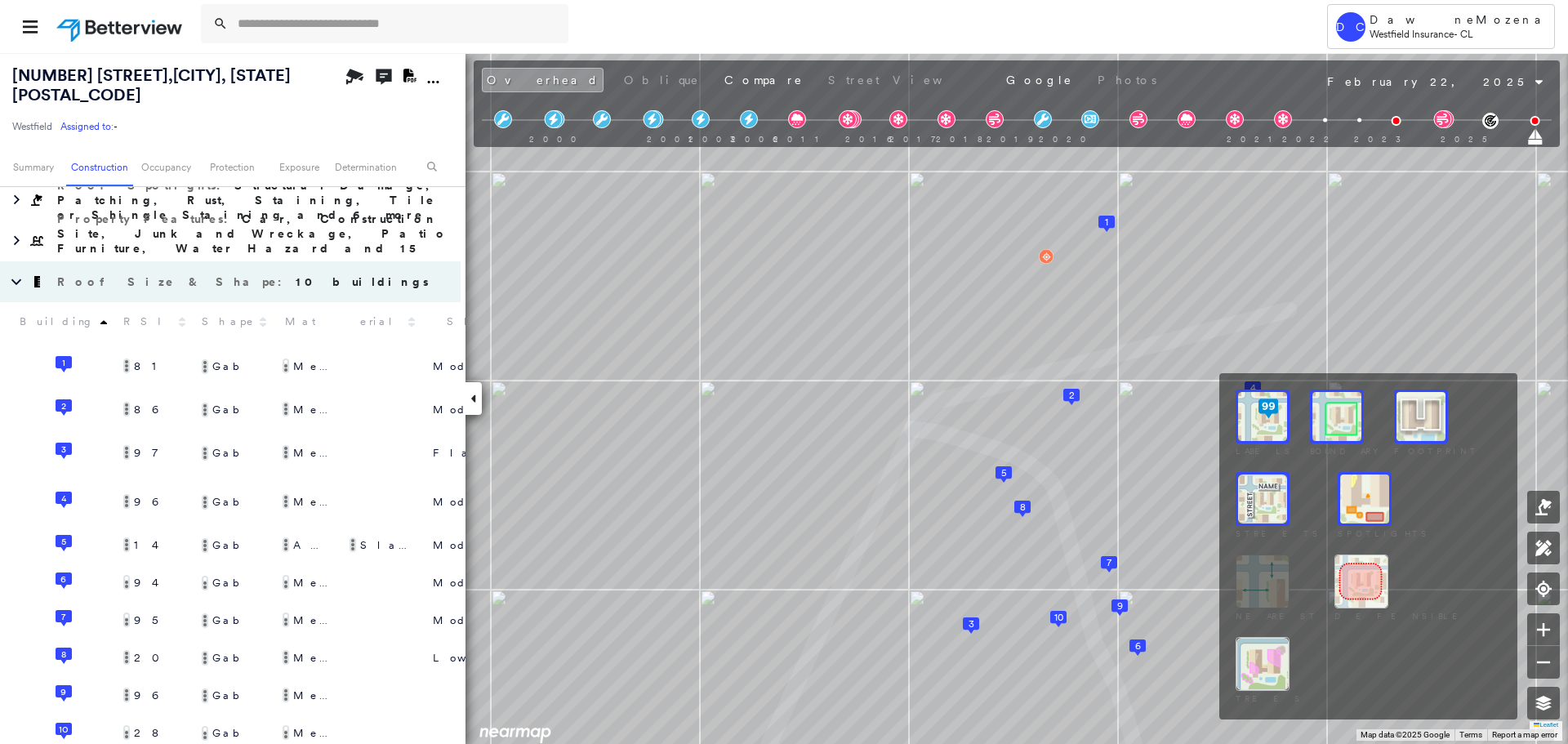 click at bounding box center [1361, 581] 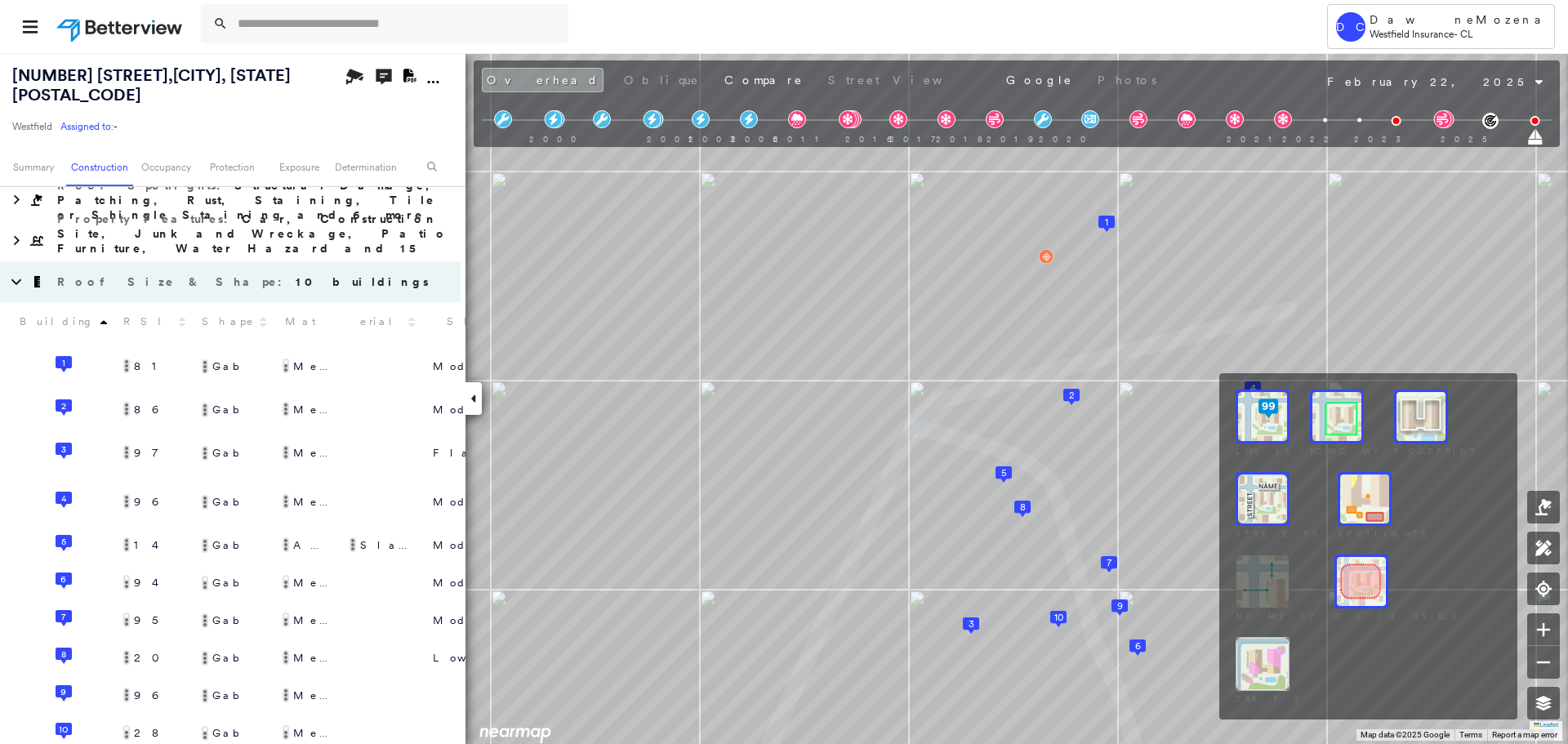 click at bounding box center [1361, 581] 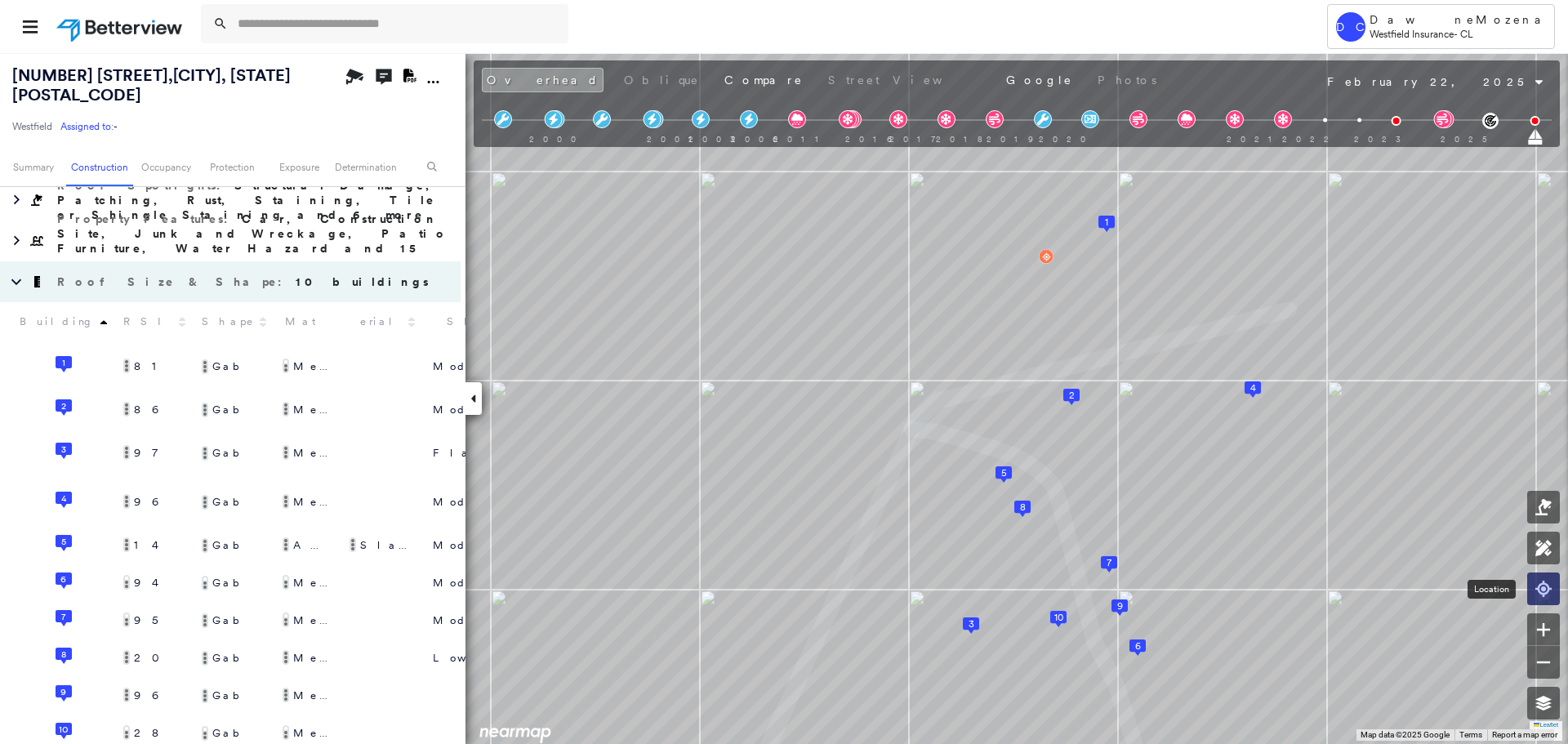 click 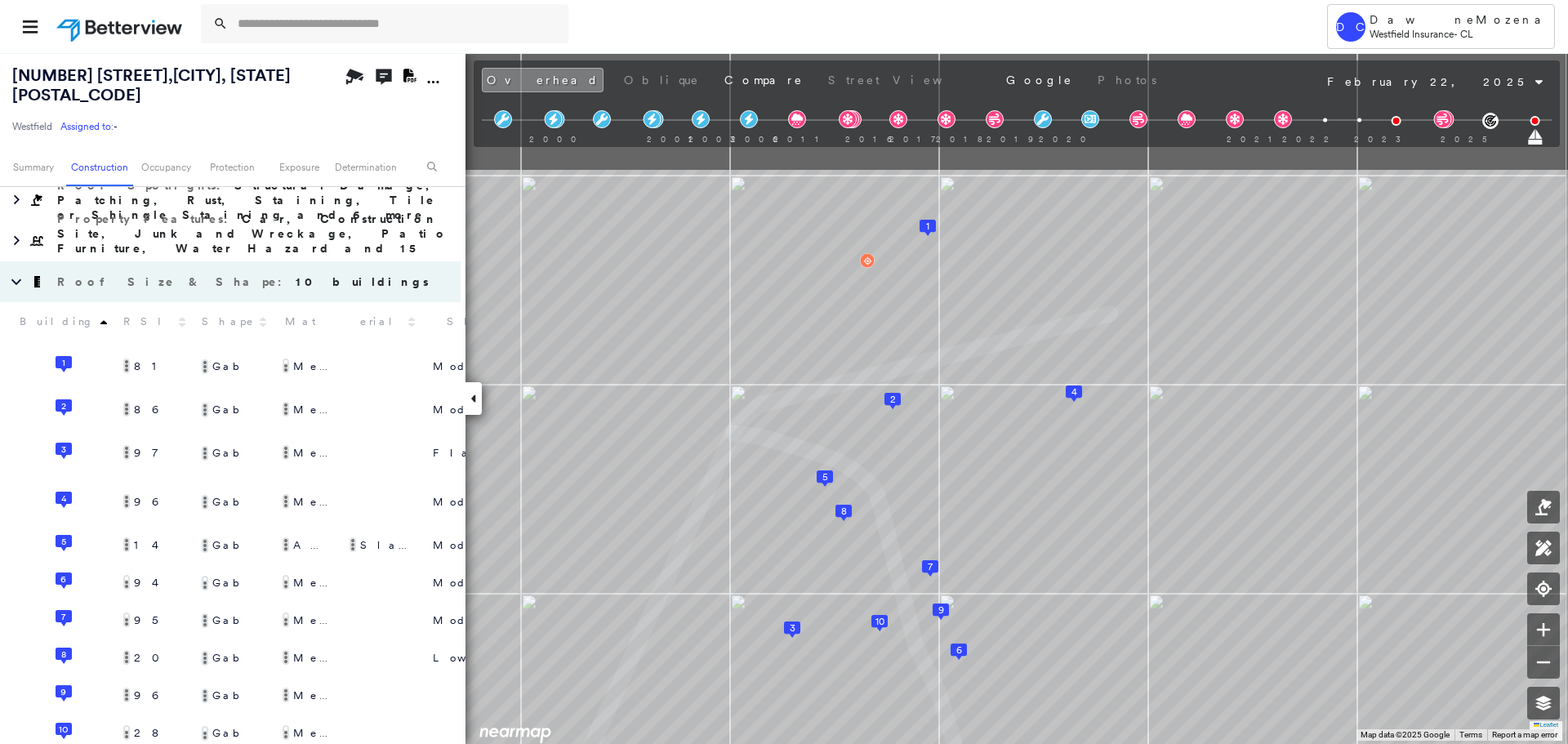click on "Tower DC DawneMozena@Westfieldgrp.com Westfield Insurance  -   CL 2730 MARKER RD ,  MIDDLETOWN, MD 21769 Westfield Assigned to:  - Assigned to:  - Westfield Assigned to:  - Open Comments Download PDF Report Summary Construction Occupancy Protection Exposure Determination Overhead Obliques Not Available ; Street View Roof Spotlight™ Index :  14-97 out of 100 0 100 25 5 8 50 10 75 1 2 3 4 6 7 9 Comparison Quartile Data For: All Westfield Insurance Properties ****** ​ Legend for  All Westfield Insurance Properties Lowest Quartile: Properties Scoring 0 -  61 Second Quartile: Properties Scoring  62  -   81 Third Quartile: Properties Scoring  82  -   96 Highest Quartile: Properties Scoring  97  - 100 RSI unavailable Building Roof Scores 10 Buildings Policy Information :  Westfield Flags :  8 (1 cleared, 7 uncleared) Construction Roof Spotlights :  Structural Damage, Patching, Rust, Staining, Tile or Shingle Staining and 6 more Property Features :  Roof Size & Shape :  10 buildings  Building RSI Shape Material 2" at bounding box center (784, 372) 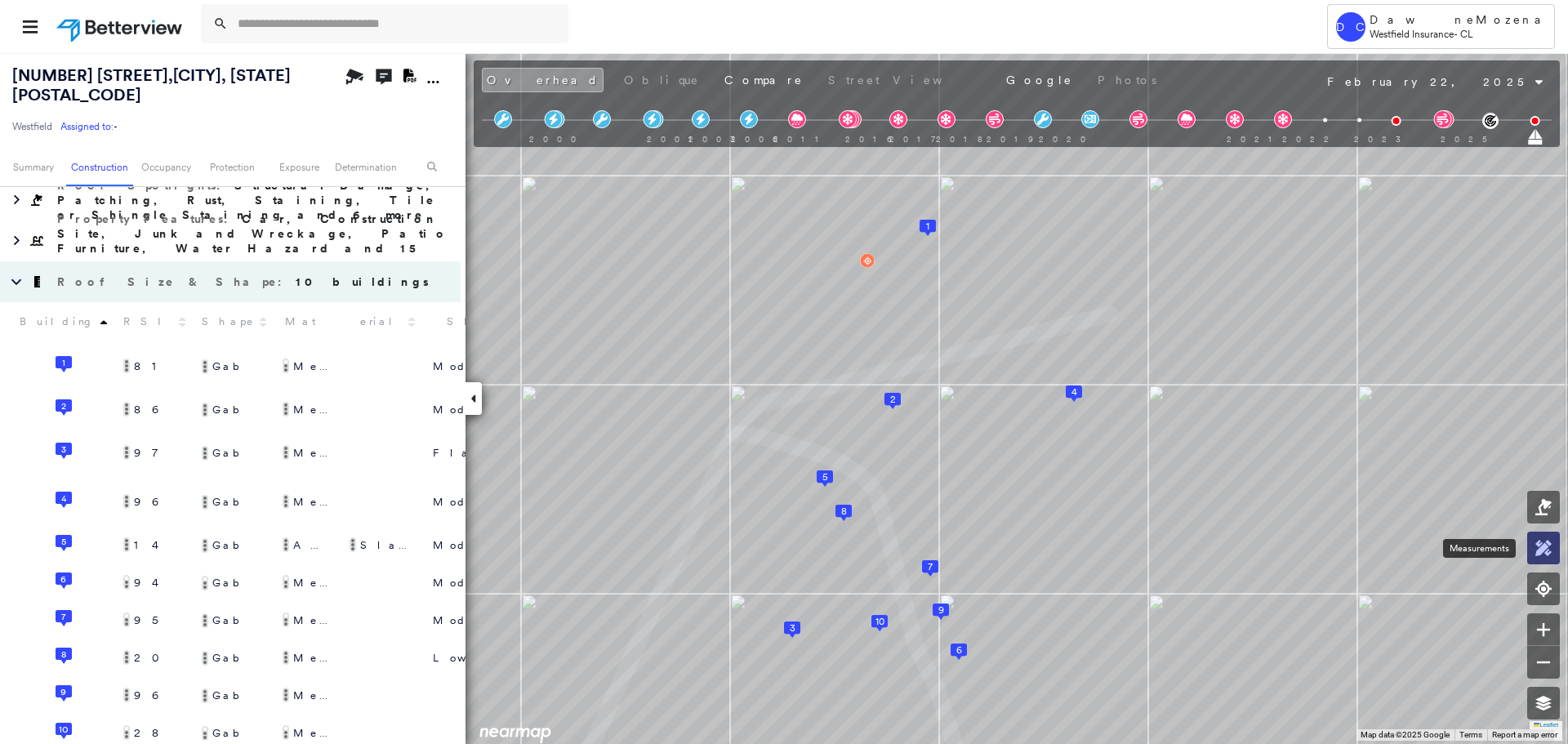 click 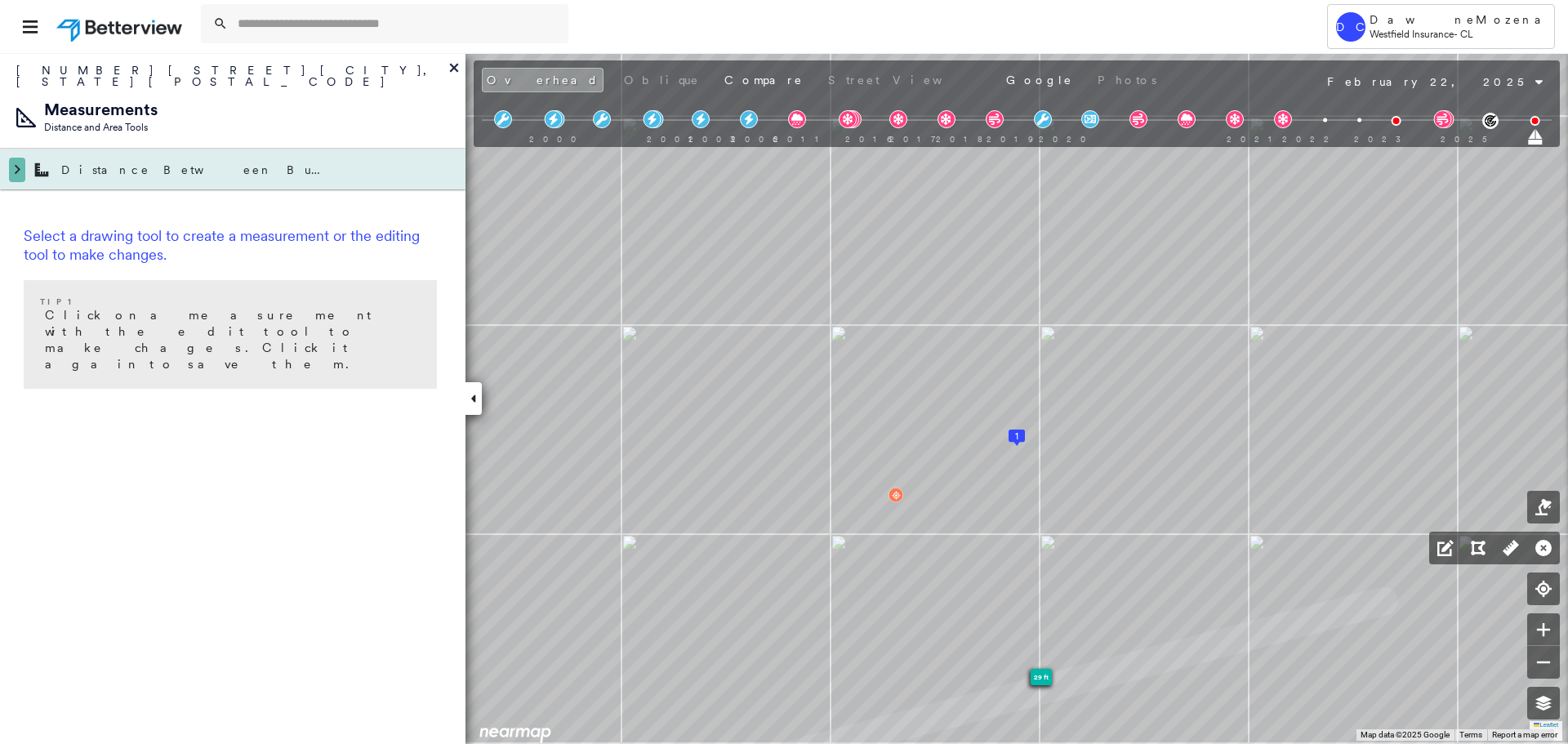 click 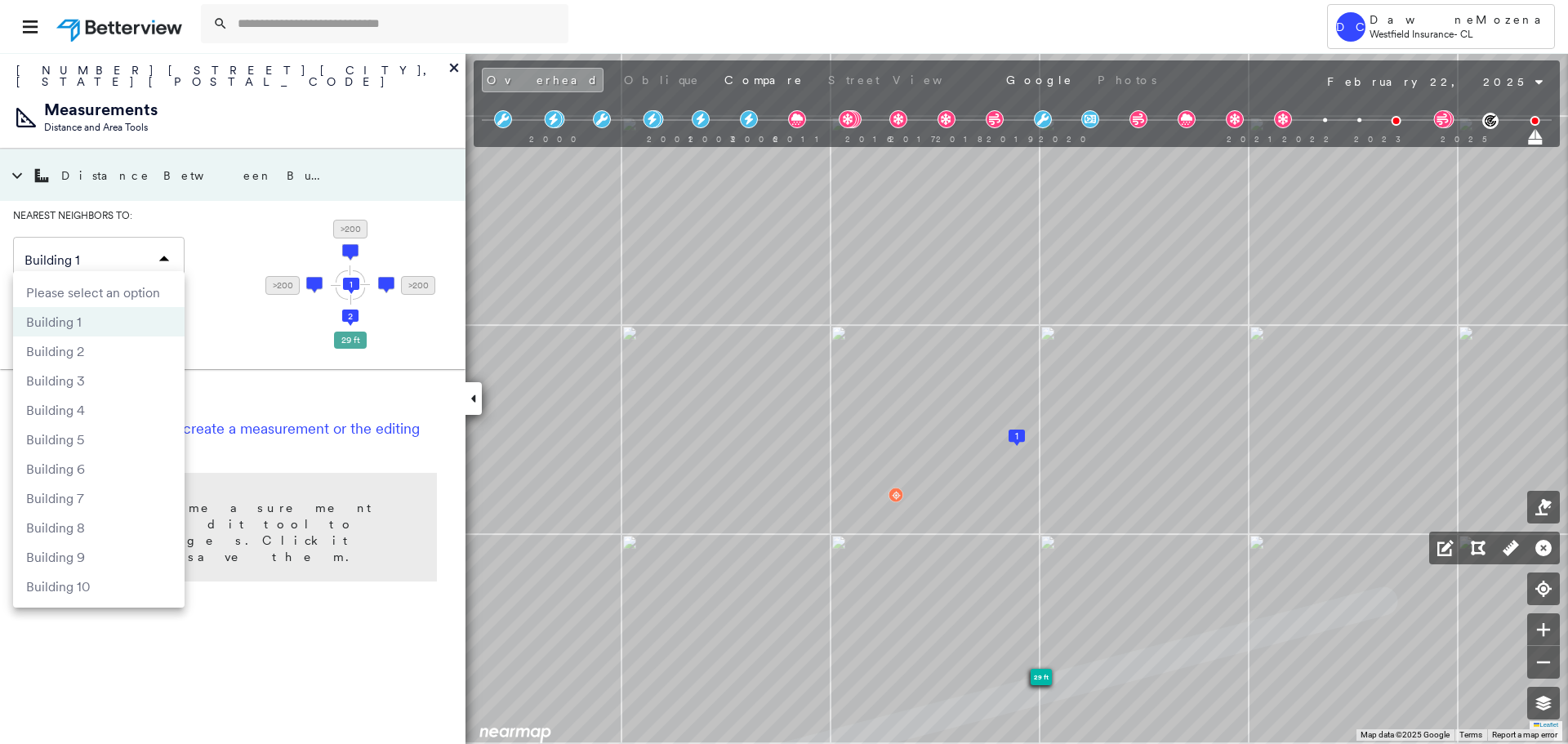 click on "Tower DC DawneMozena@Westfieldgrp.com Westfield Insurance  -   CL 2730 MARKER RD ,  MIDDLETOWN, MD 21769 Westfield Assigned to:  - Assigned to:  - Westfield Assigned to:  - Open Comments Download PDF Report Summary Construction Occupancy Protection Exposure Determination Overhead Obliques Not Available ; Street View Roof Spotlight™ Index :  14-97 out of 100 0 100 25 5 8 50 10 75 1 2 3 4 6 7 9 Comparison Quartile Data For: All Westfield Insurance Properties ****** ​ Legend for  All Westfield Insurance Properties Lowest Quartile: Properties Scoring 0 -  61 Second Quartile: Properties Scoring  62  -   81 Third Quartile: Properties Scoring  82  -   96 Highest Quartile: Properties Scoring  97  - 100 RSI unavailable Building Roof Scores 10 Buildings Policy Information :  Westfield Flags :  8 (1 cleared, 7 uncleared) Construction Roof Spotlights :  Structural Damage, Patching, Rust, Staining, Tile or Shingle Staining and 6 more Property Features :  Roof Size & Shape :  10 buildings  Building RSI Shape Material 2" at bounding box center [784, 372] 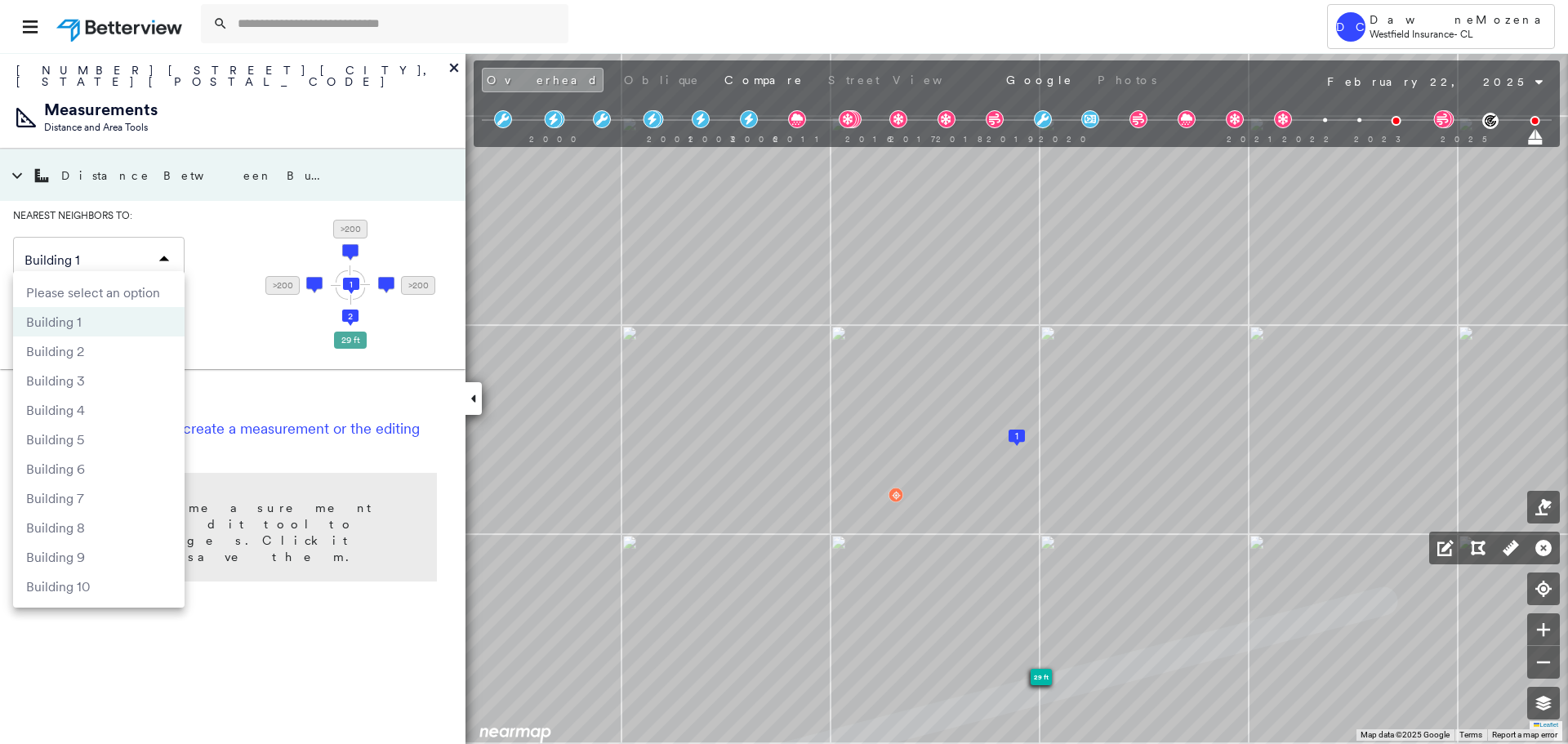 click on "Building 2" at bounding box center [99, 351] 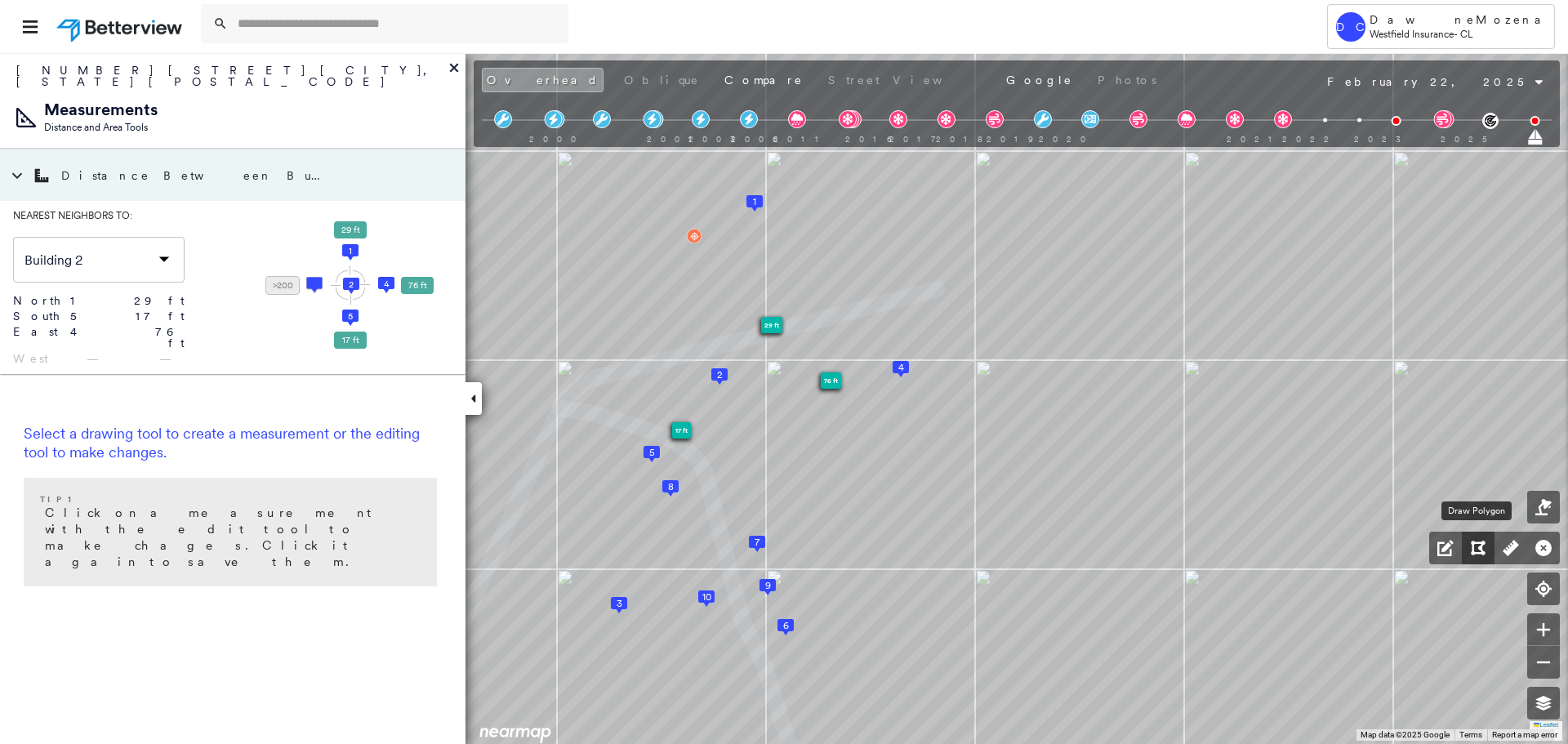 click 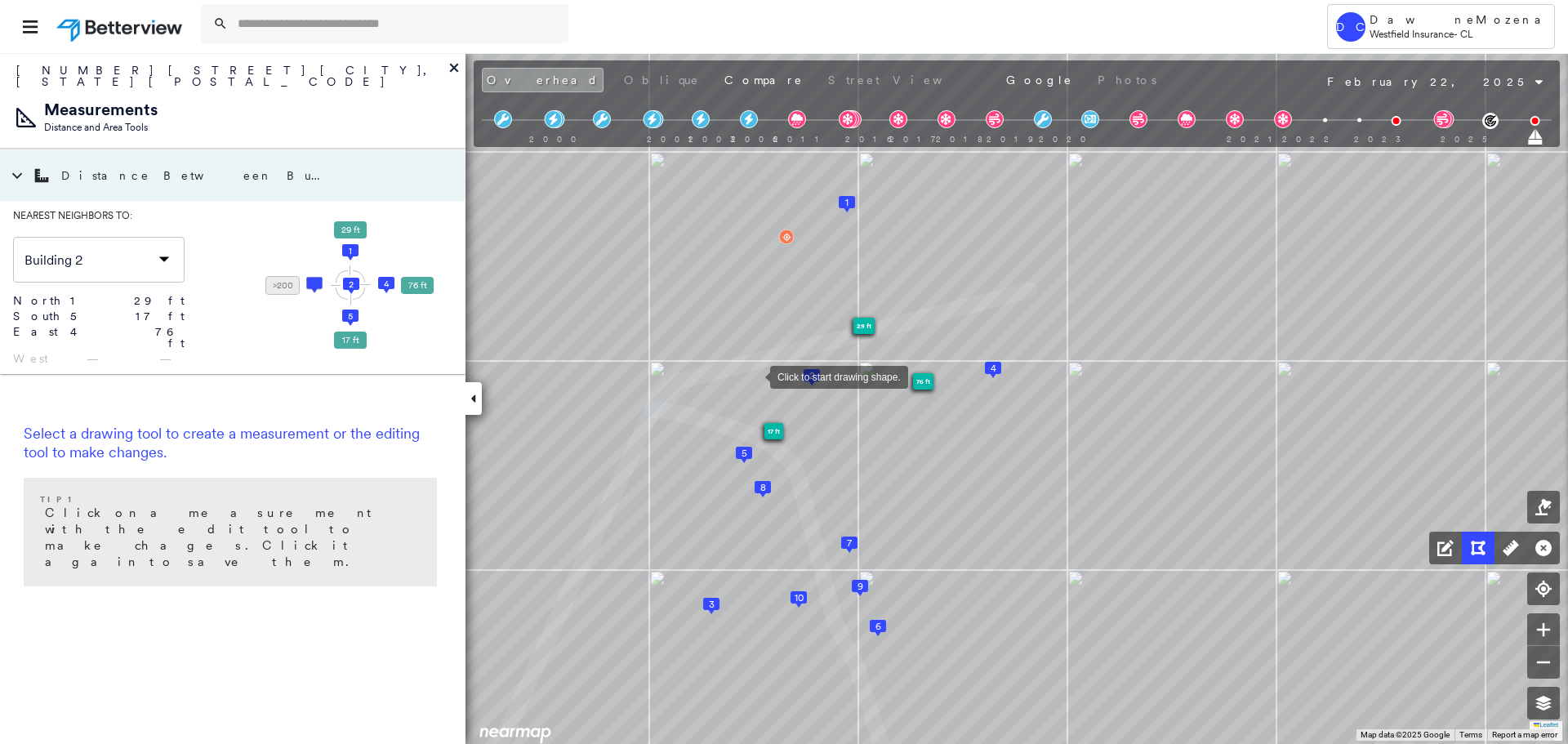 drag, startPoint x: 661, startPoint y: 375, endPoint x: 753, endPoint y: 376, distance: 92.005435 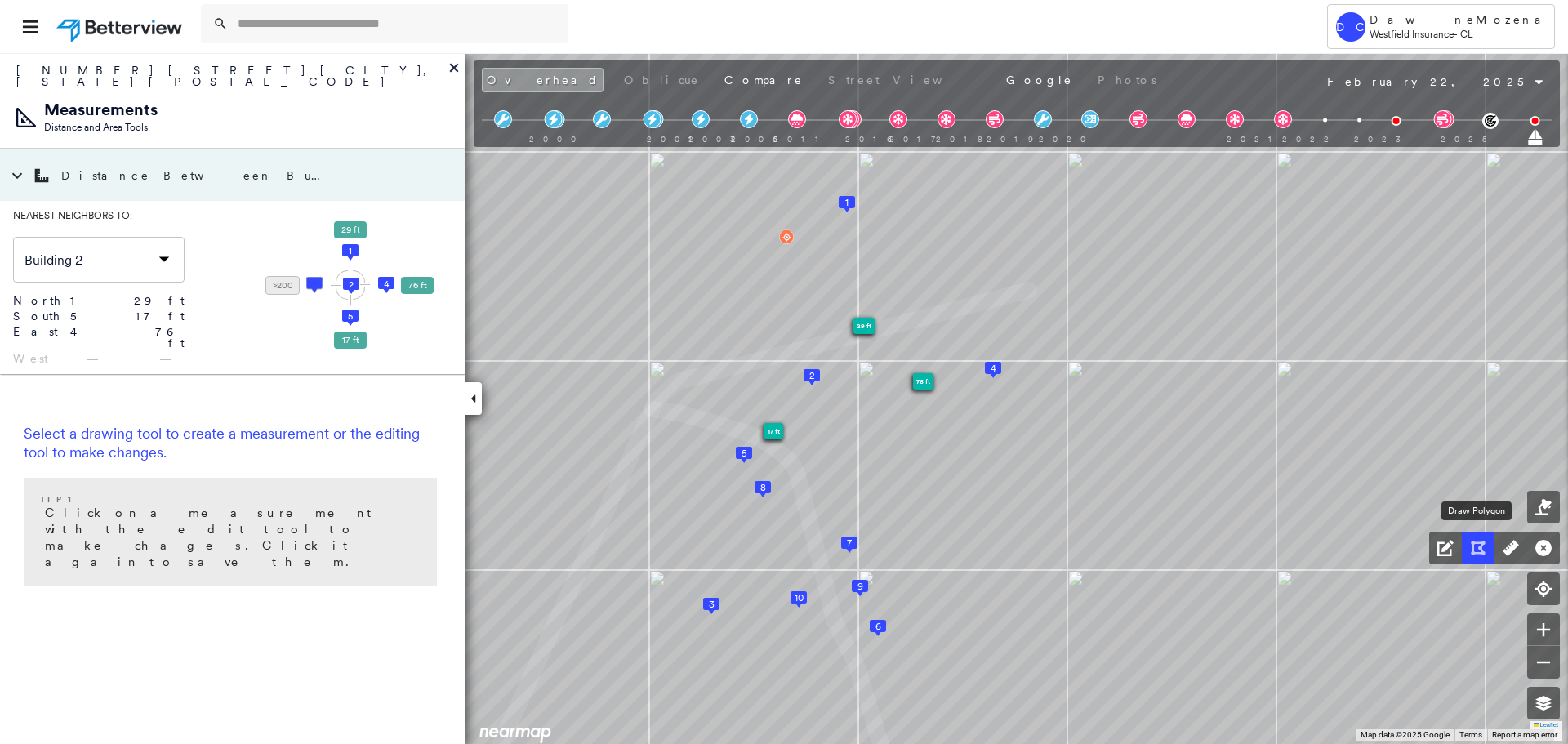 click at bounding box center (1478, 548) 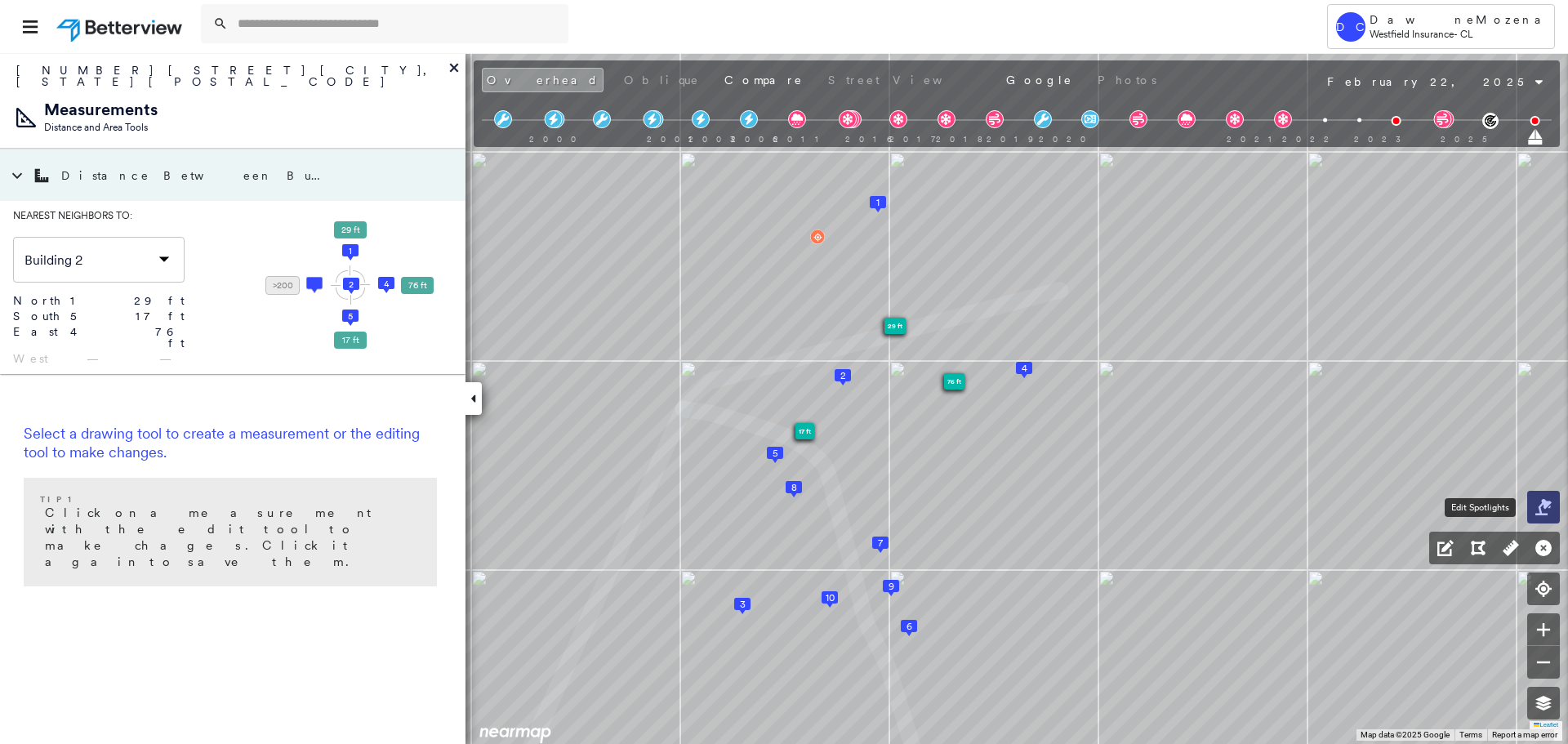 drag, startPoint x: 1539, startPoint y: 510, endPoint x: 1530, endPoint y: 508, distance: 9.219544 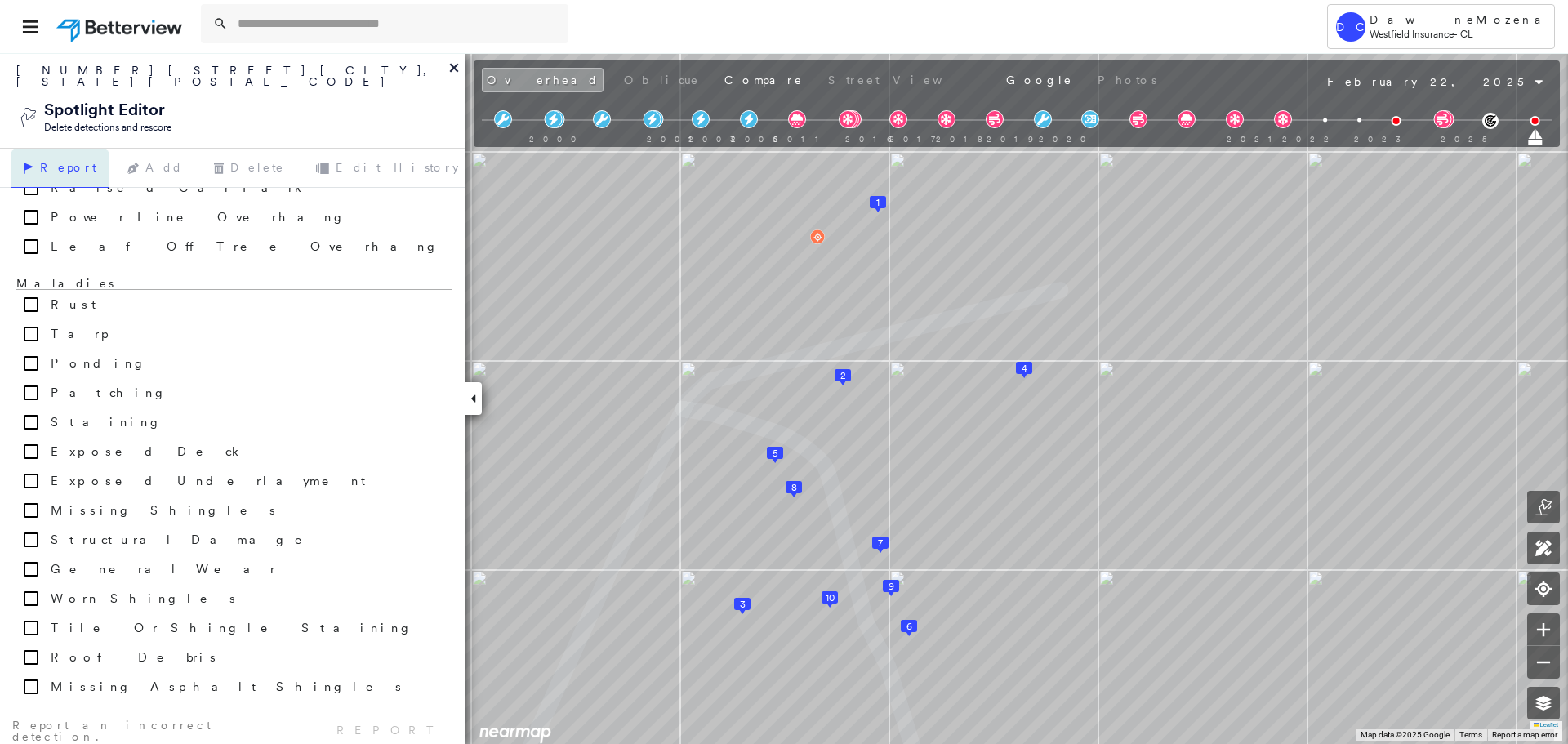 scroll, scrollTop: 1878, scrollLeft: 0, axis: vertical 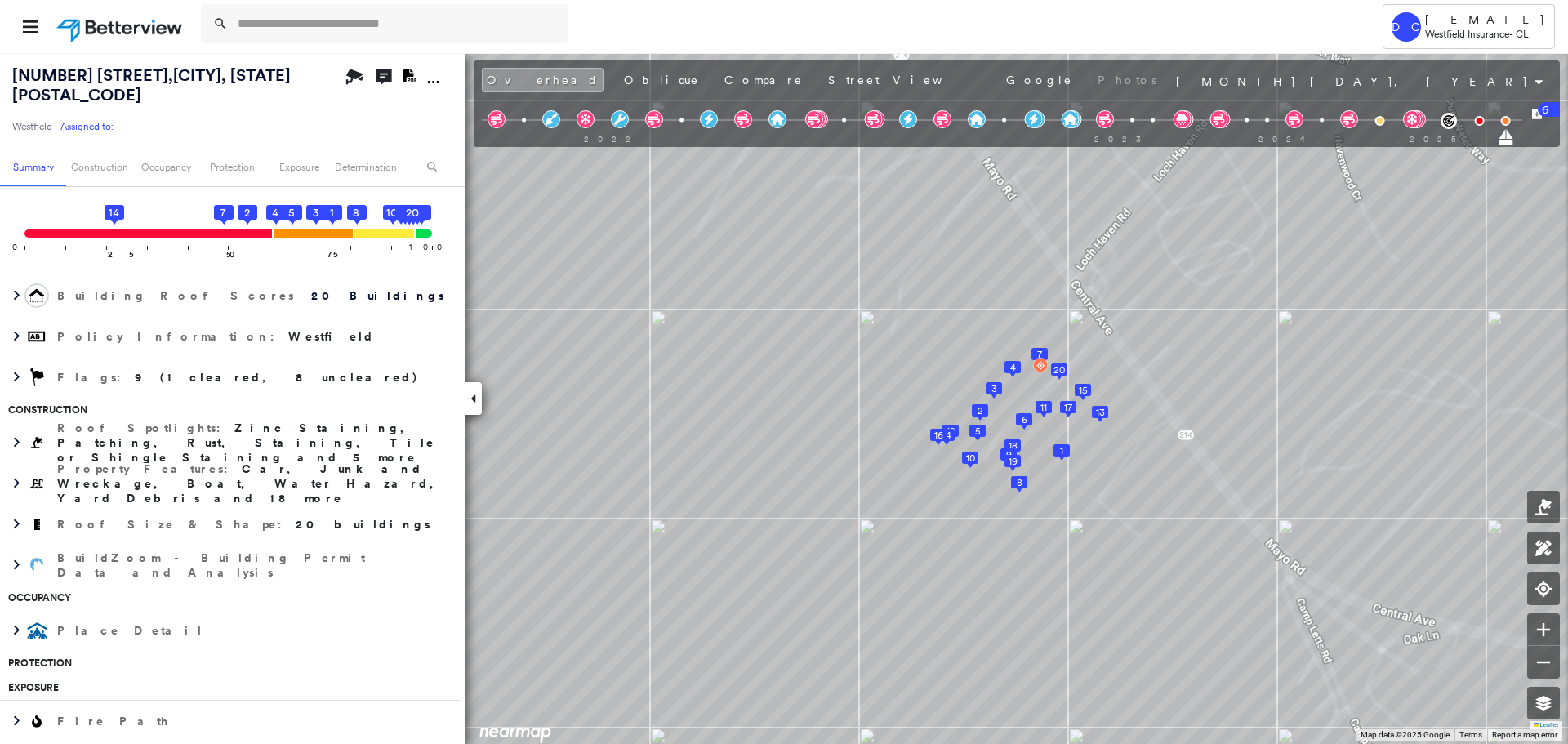 click at bounding box center [741, 26] 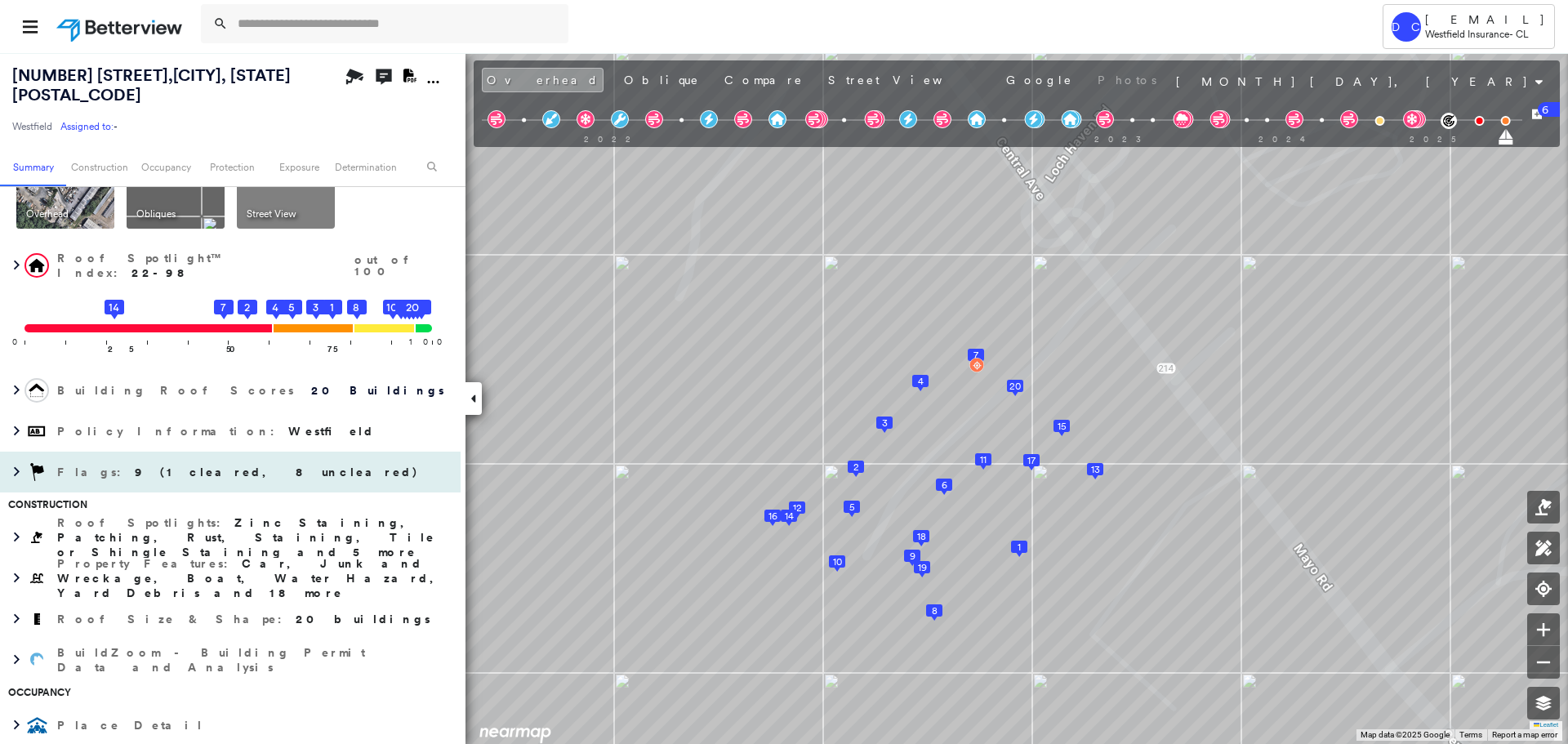 scroll, scrollTop: 0, scrollLeft: 0, axis: both 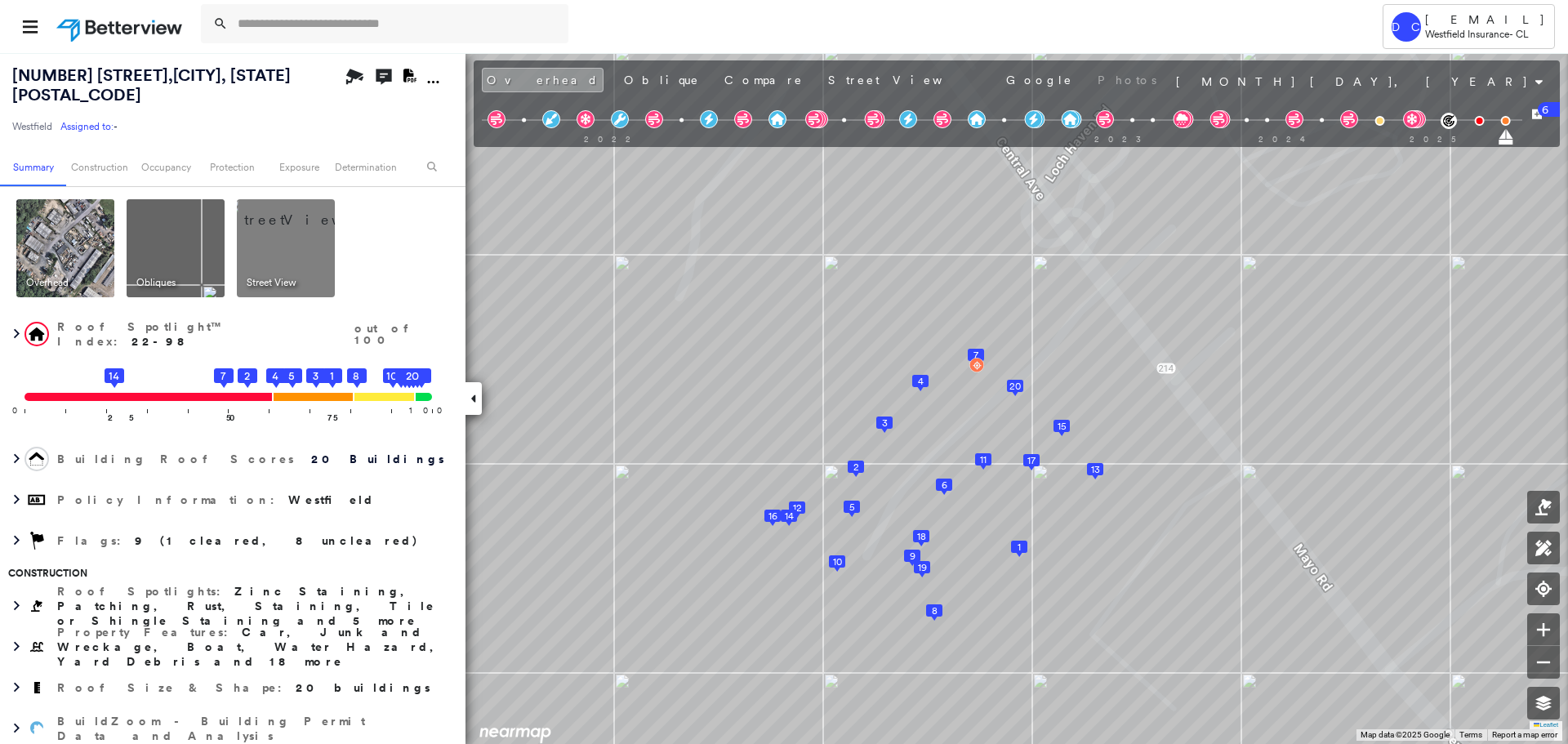click at bounding box center (176, 248) 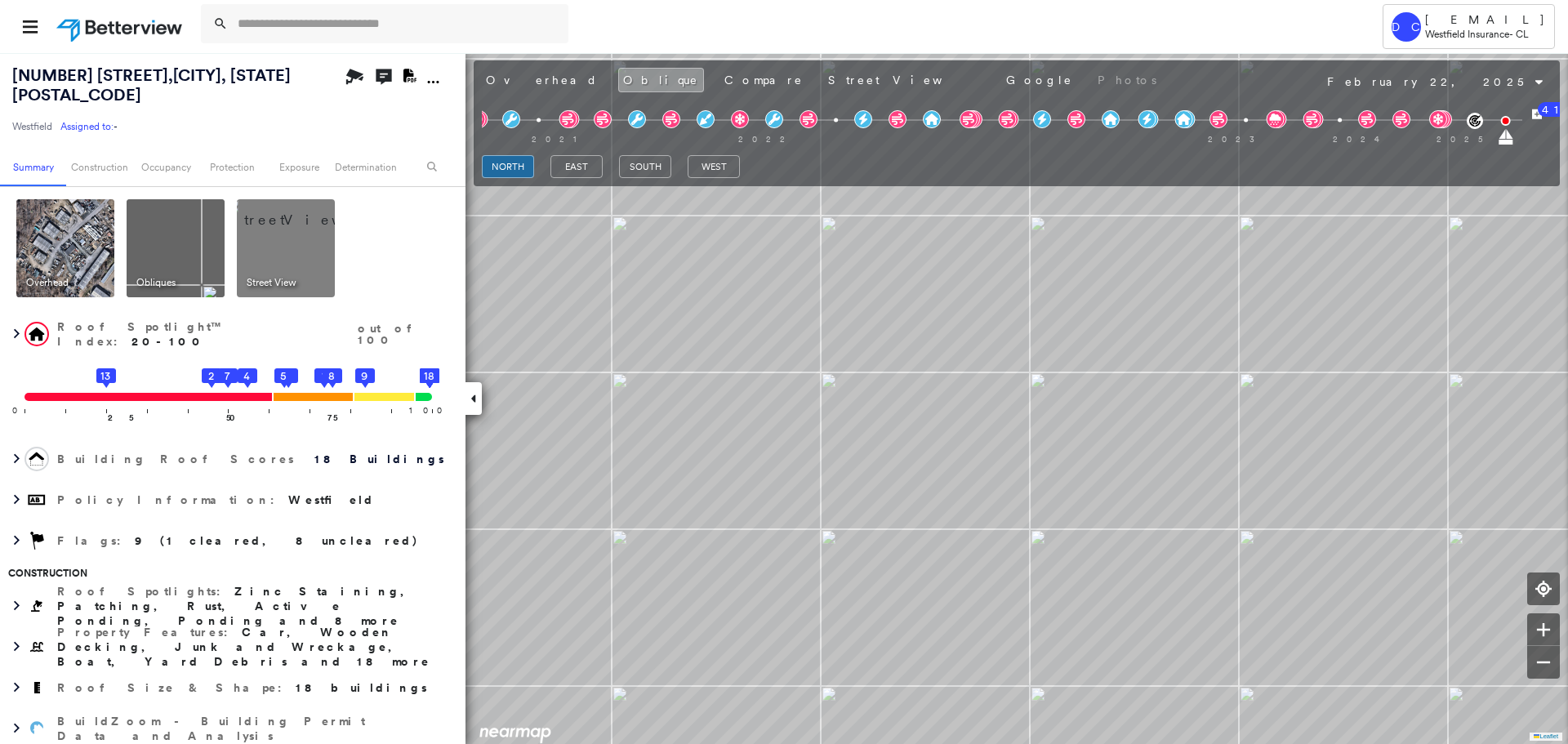 click at bounding box center (305, 212) 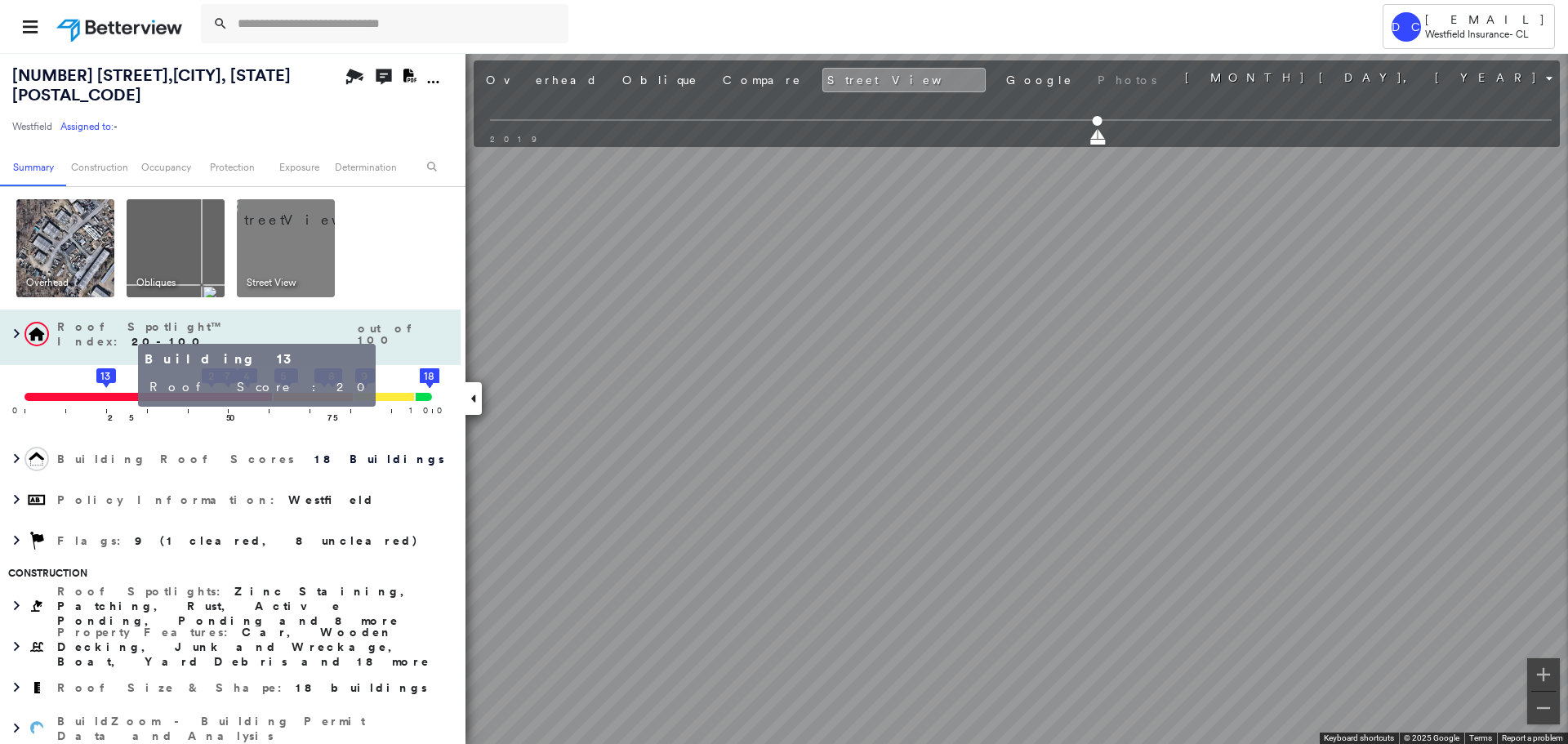 click on "13" 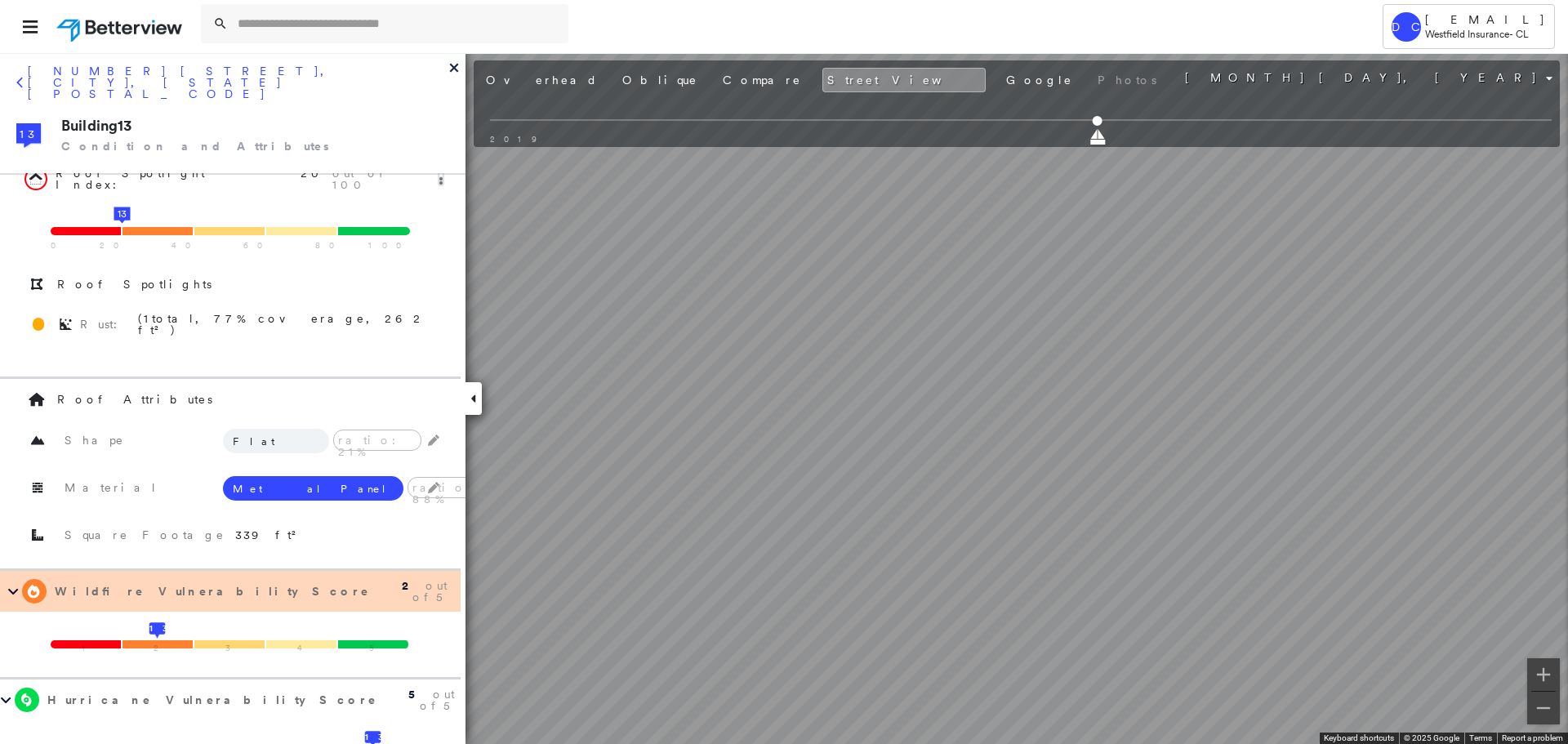 scroll, scrollTop: 0, scrollLeft: 0, axis: both 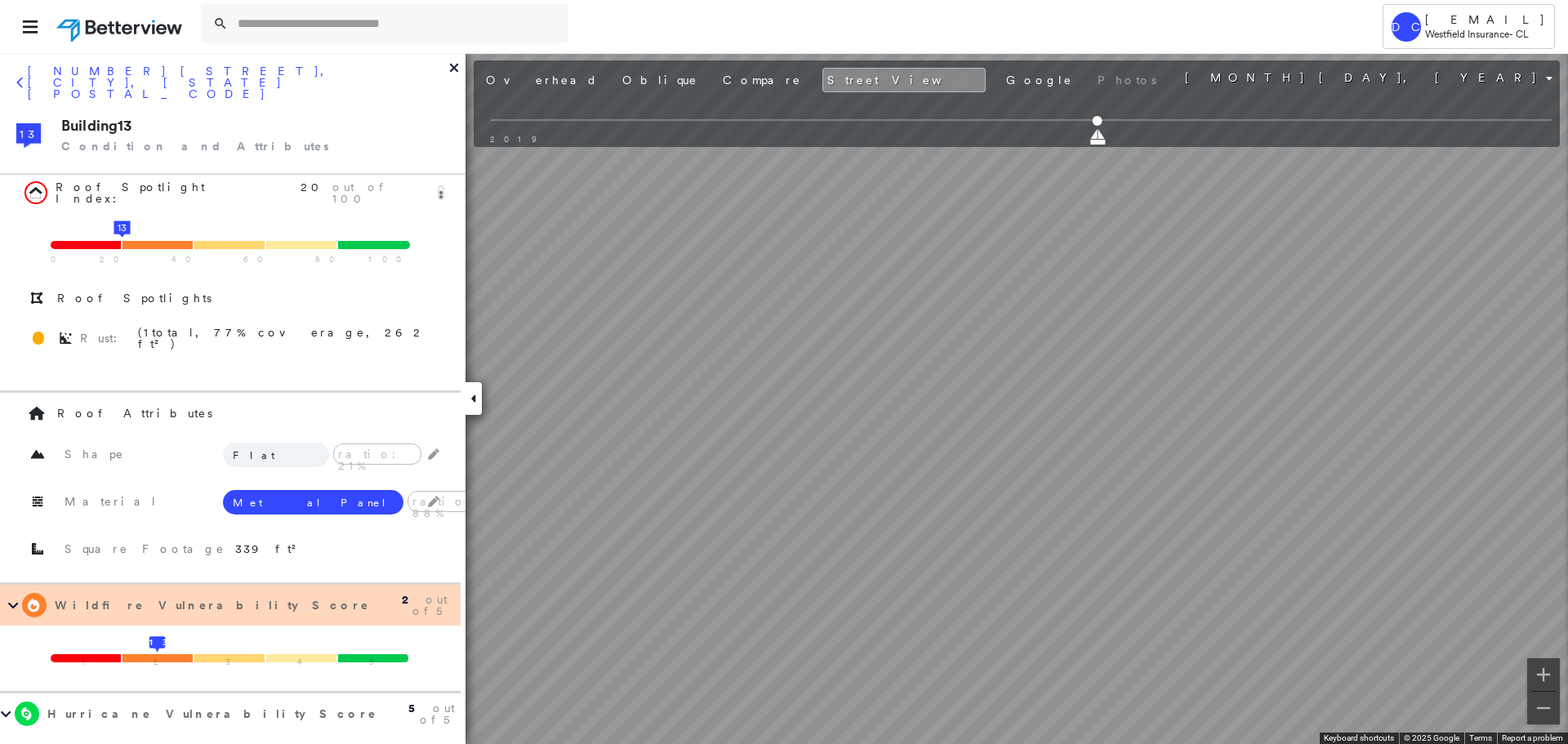 click 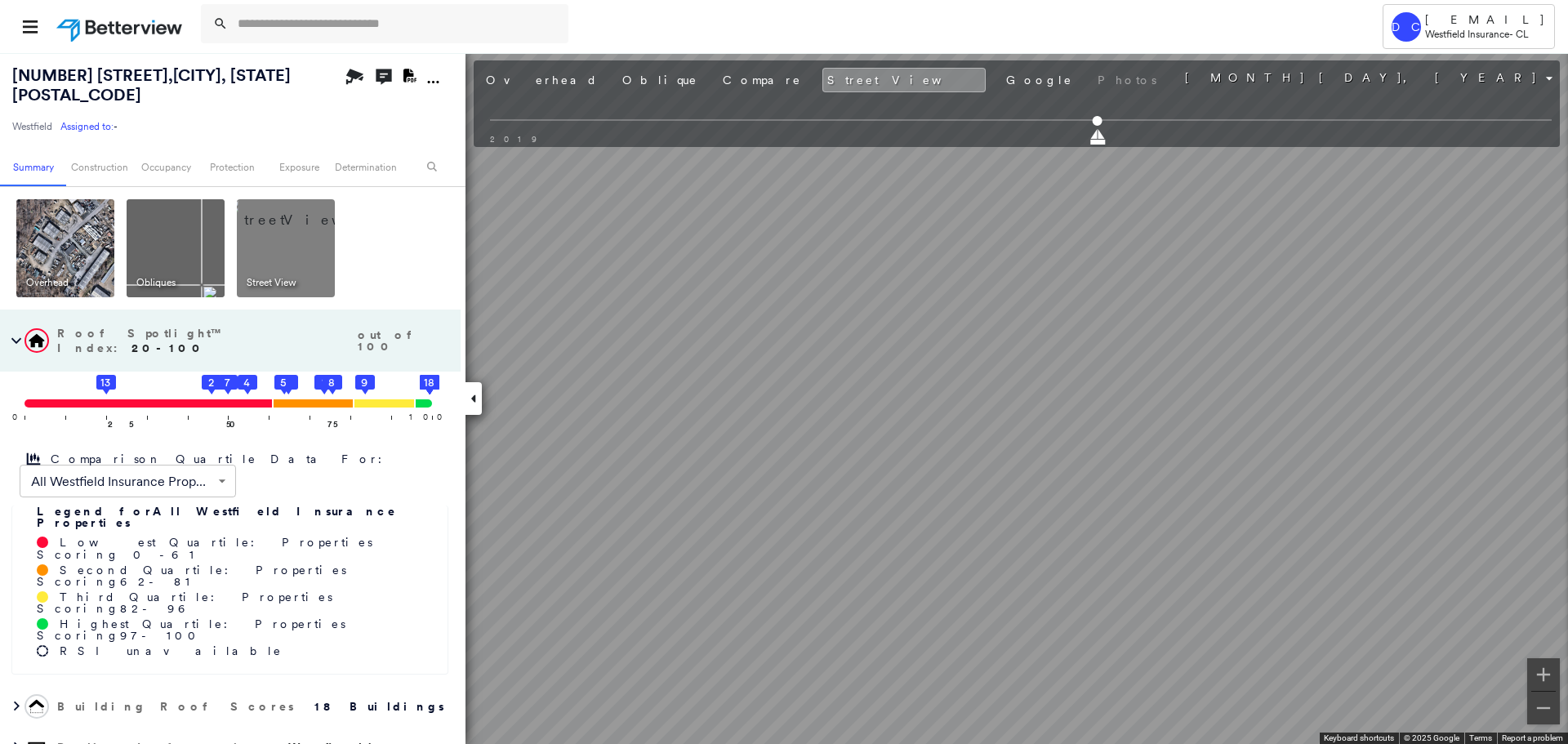 click on "Download PDF Report" 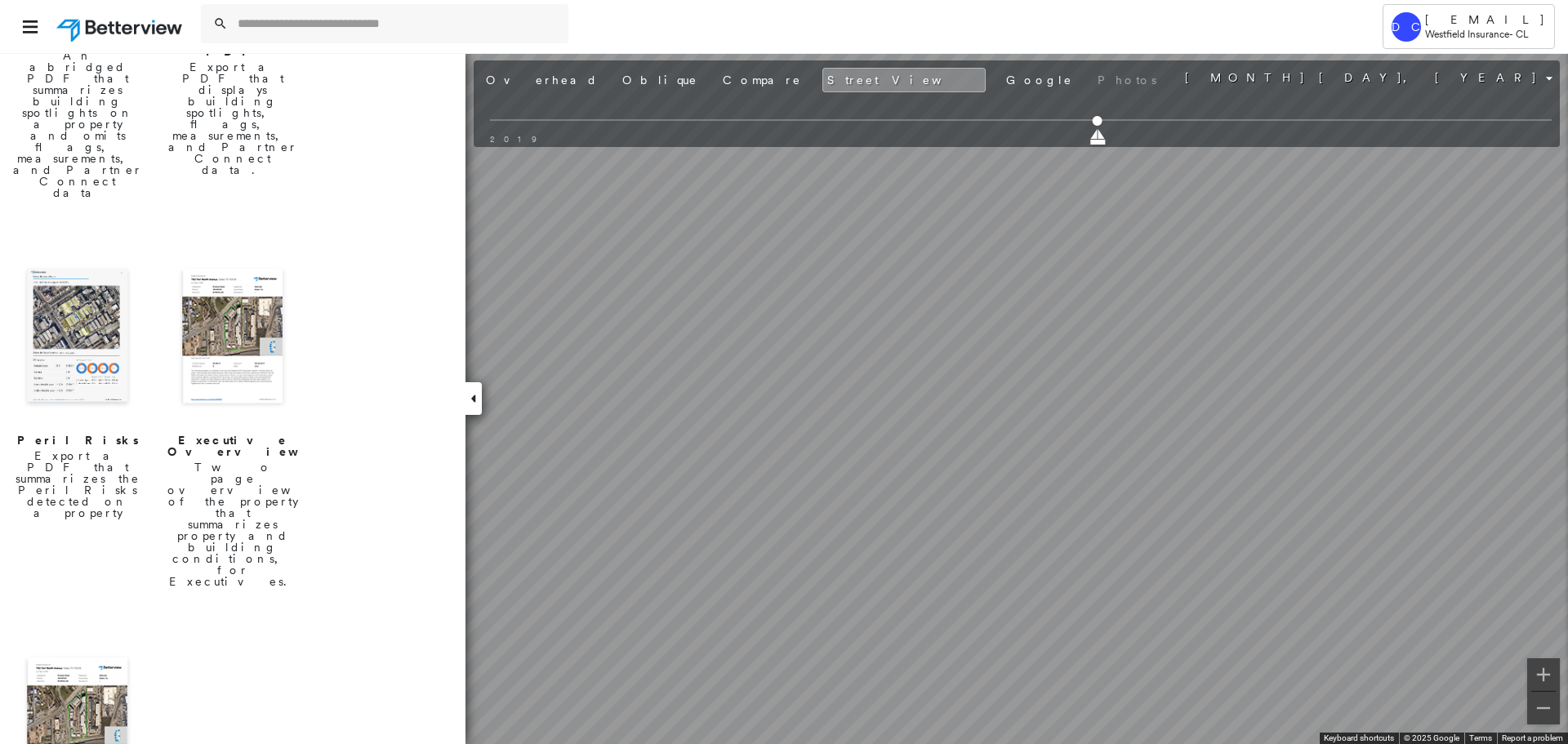 scroll, scrollTop: 393, scrollLeft: 0, axis: vertical 